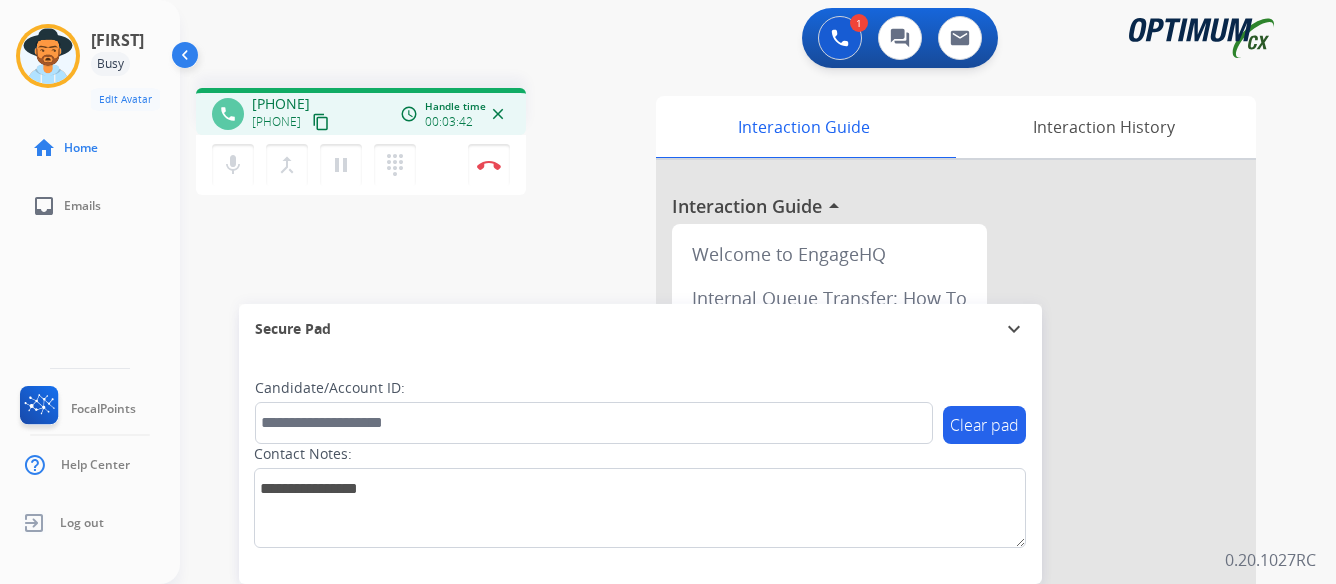 scroll, scrollTop: 0, scrollLeft: 0, axis: both 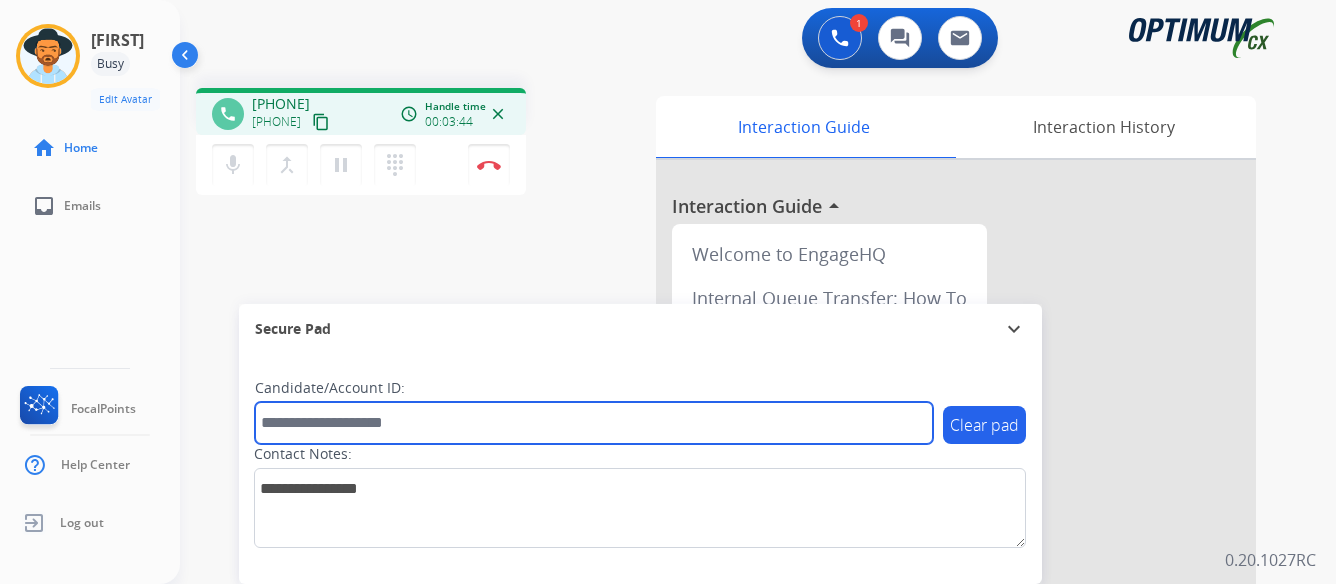 paste on "*******" 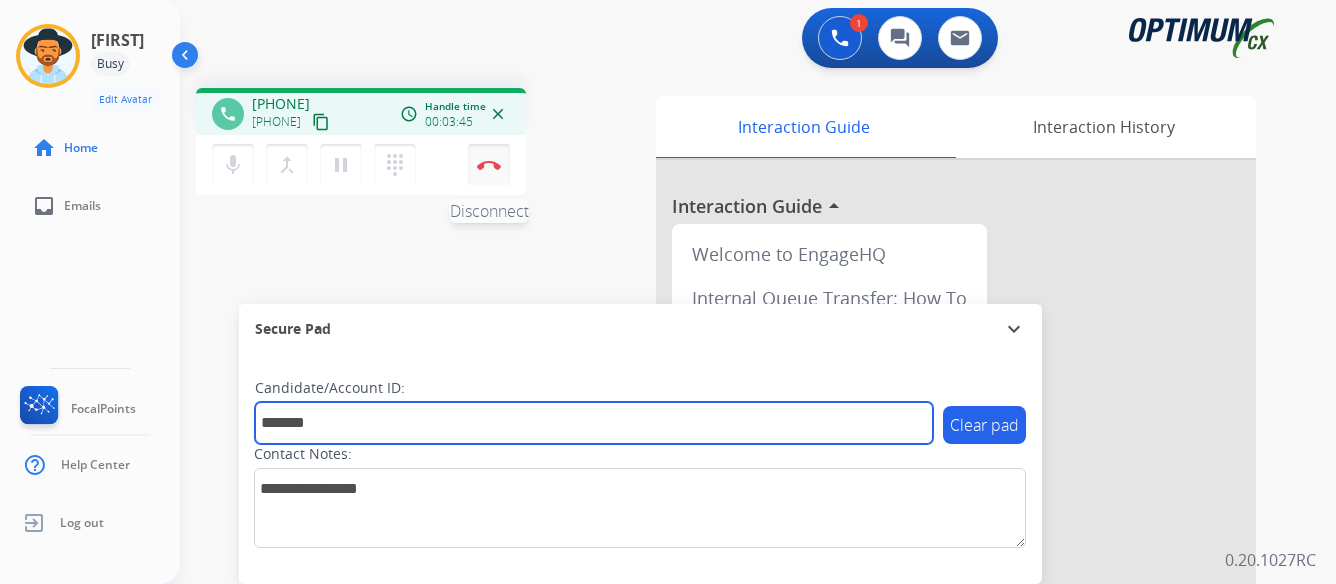 type on "*******" 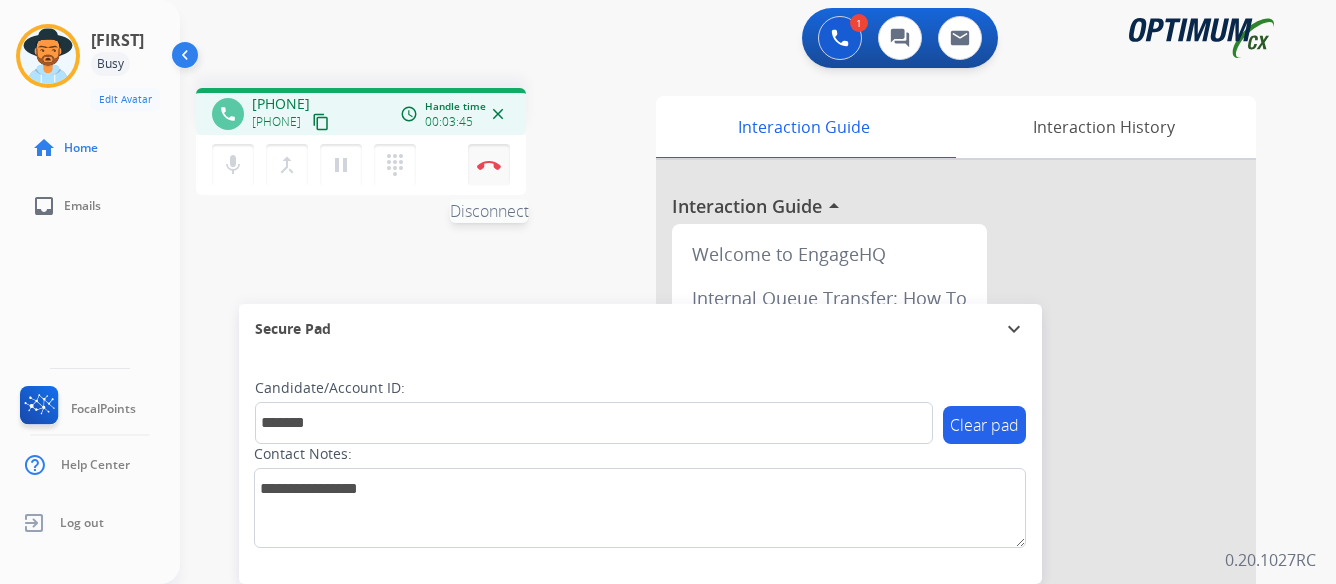 click at bounding box center [489, 165] 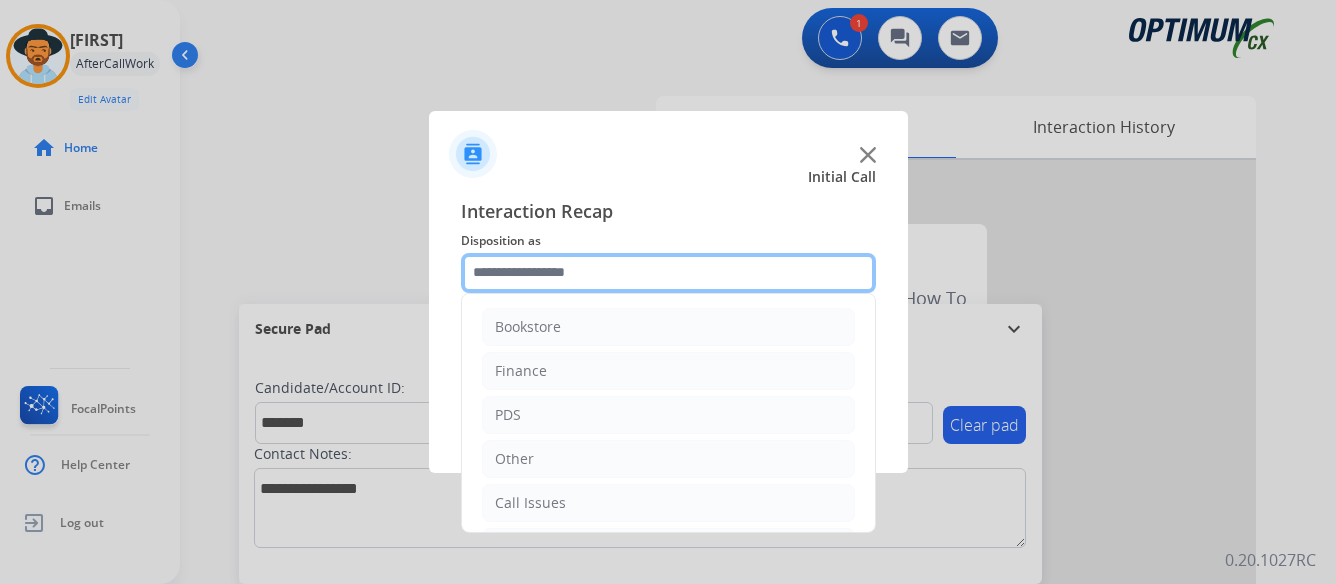 click 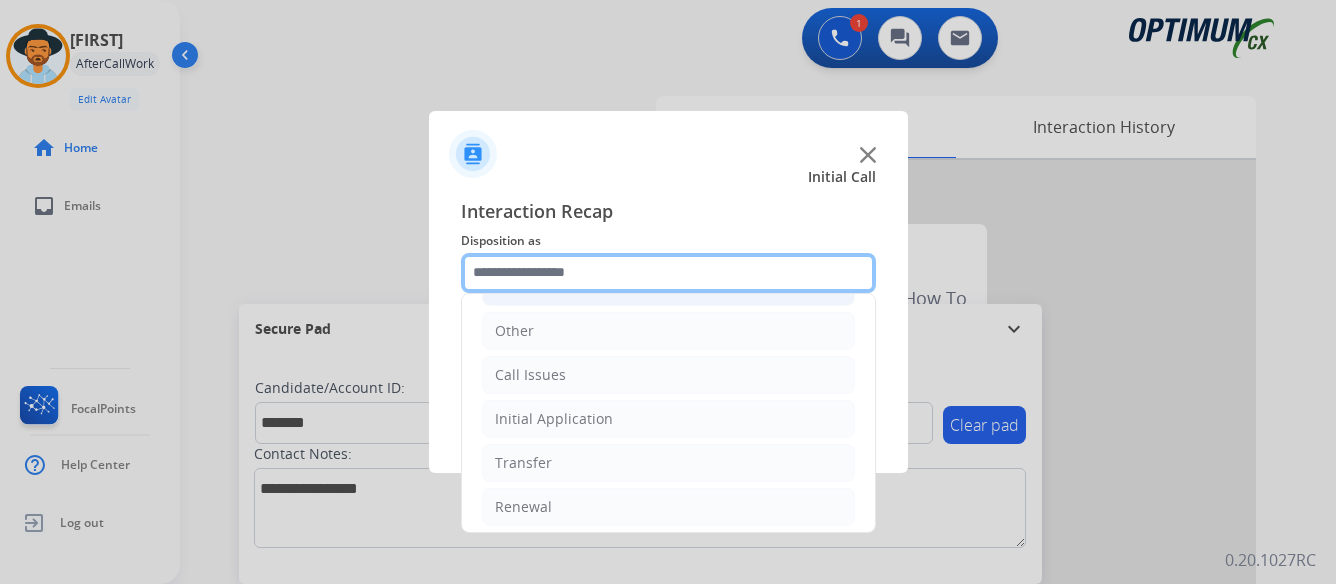 scroll, scrollTop: 136, scrollLeft: 0, axis: vertical 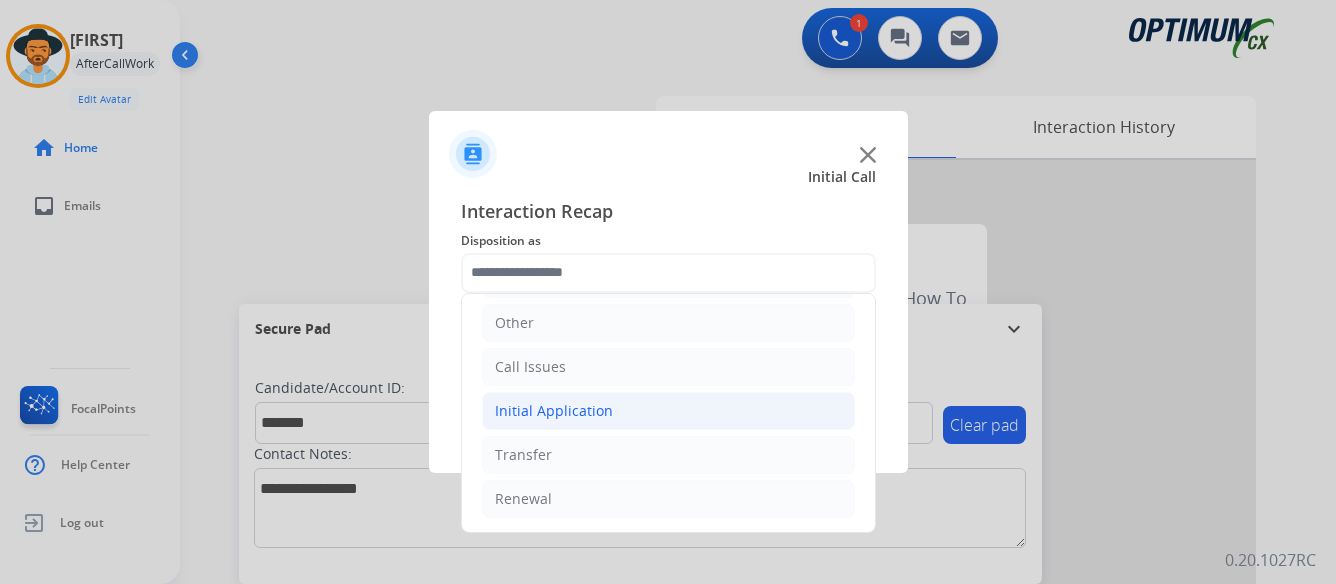 click on "Initial Application" 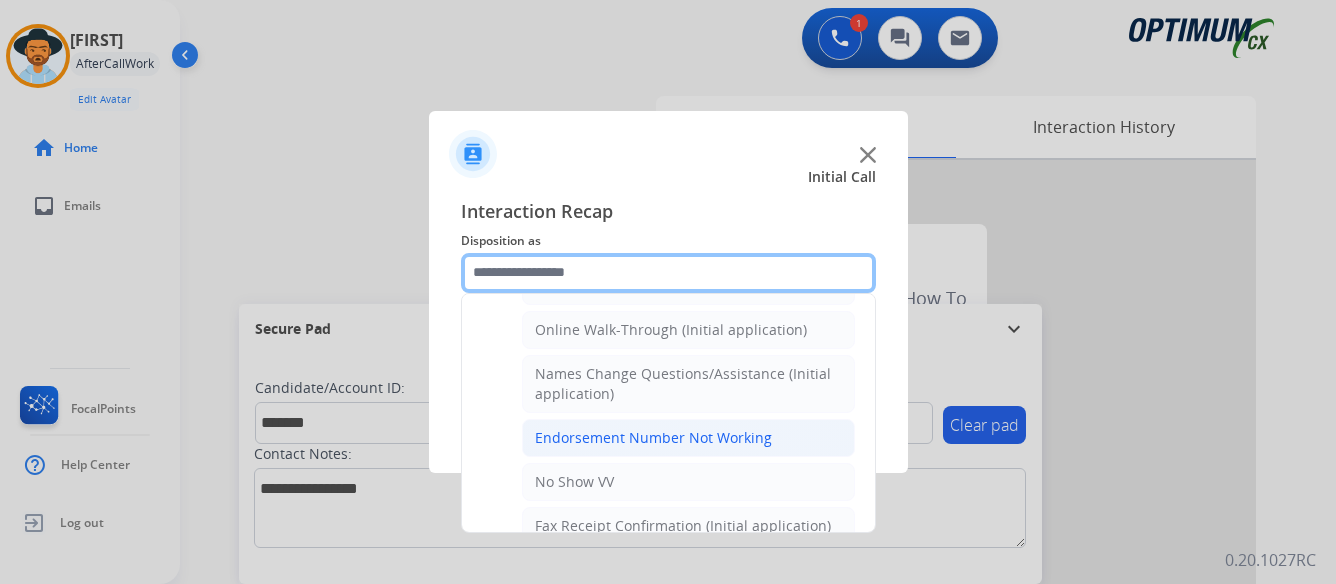 scroll, scrollTop: 436, scrollLeft: 0, axis: vertical 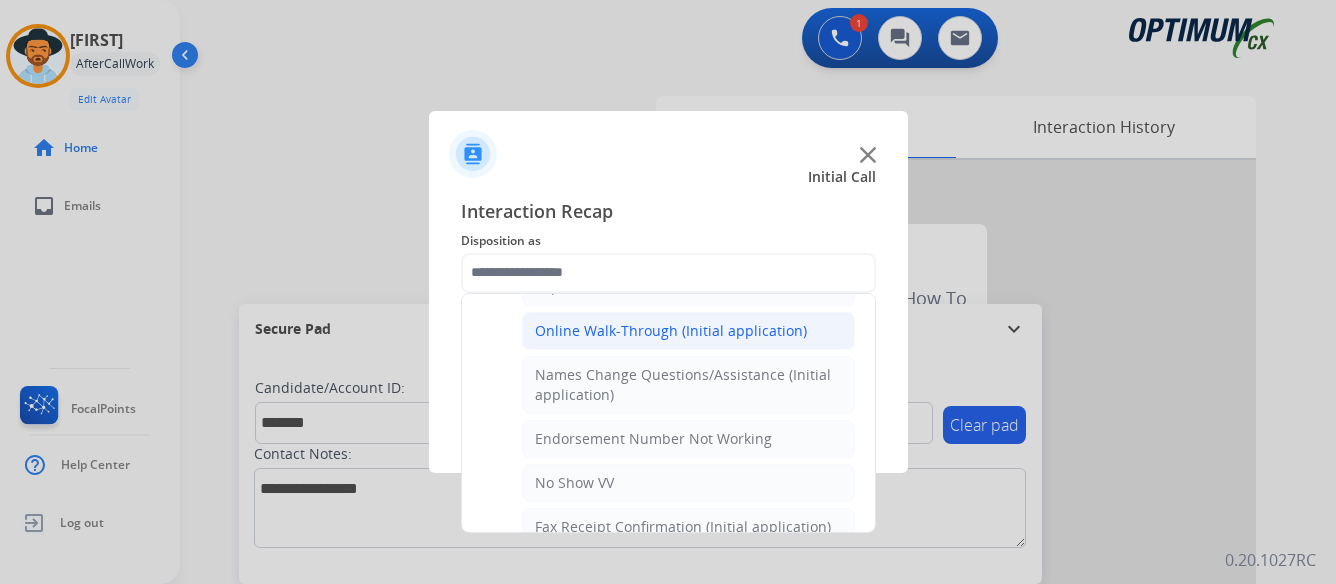 click on "Online Walk-Through (Initial application)" 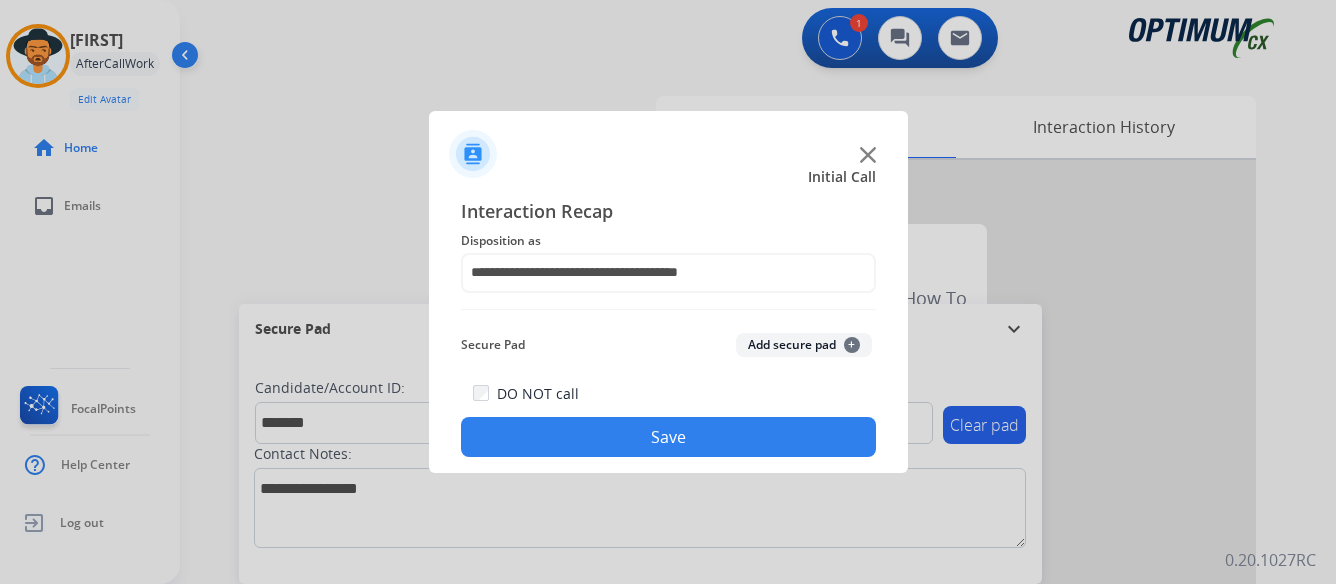 click on "Save" 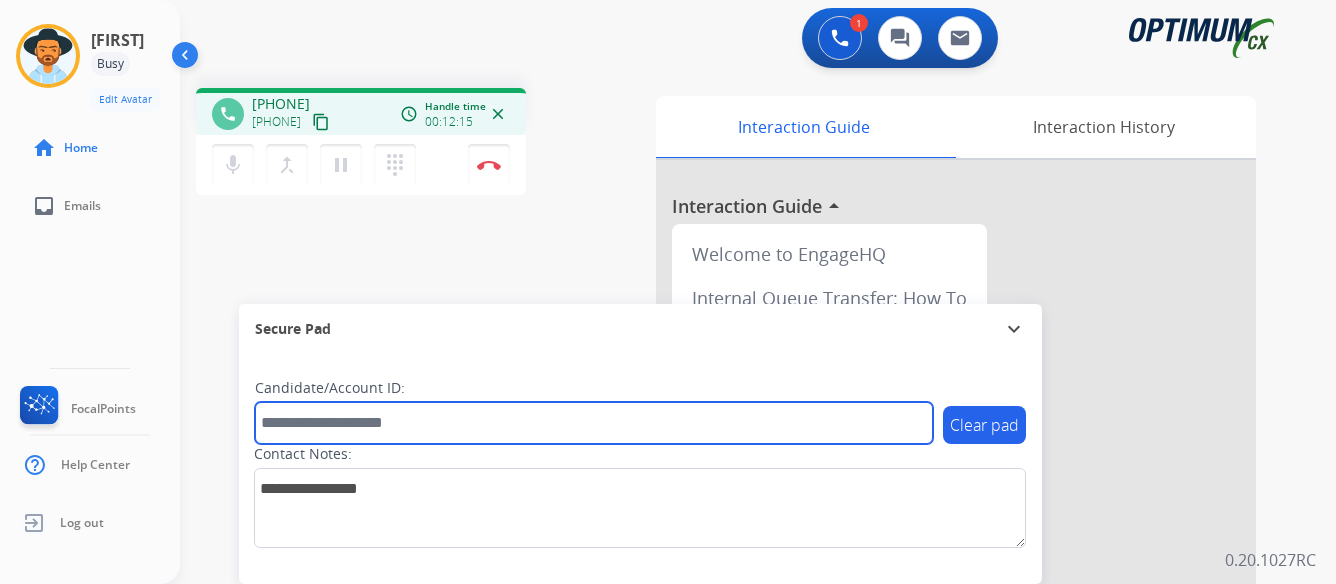 paste on "*******" 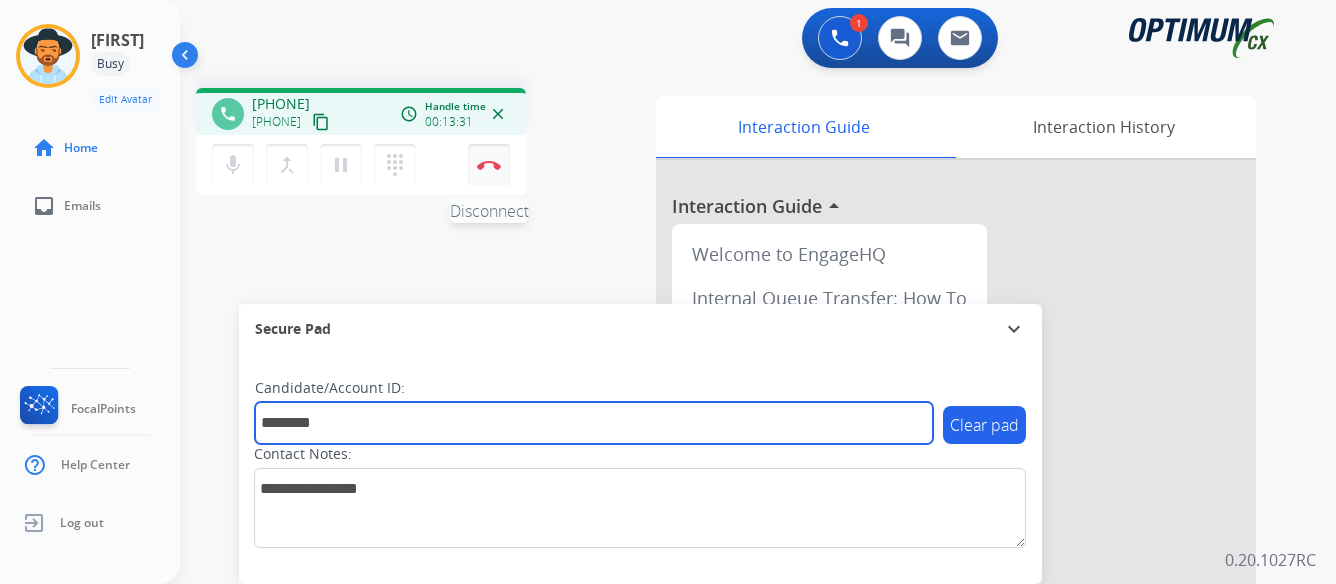 type on "*******" 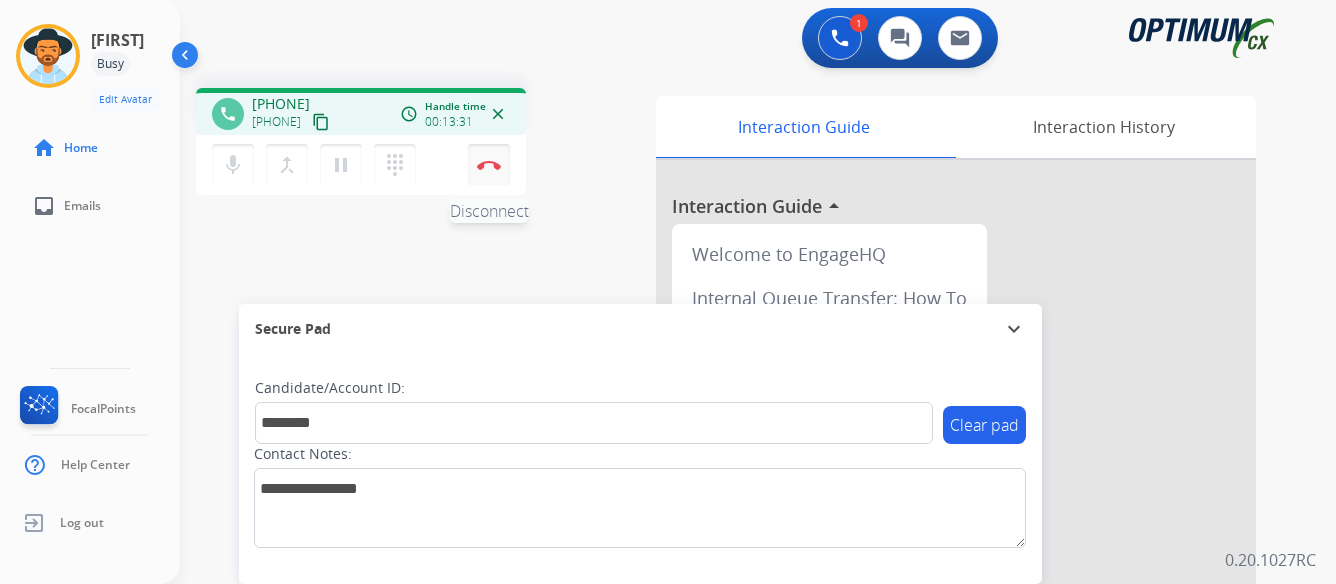 click at bounding box center [489, 165] 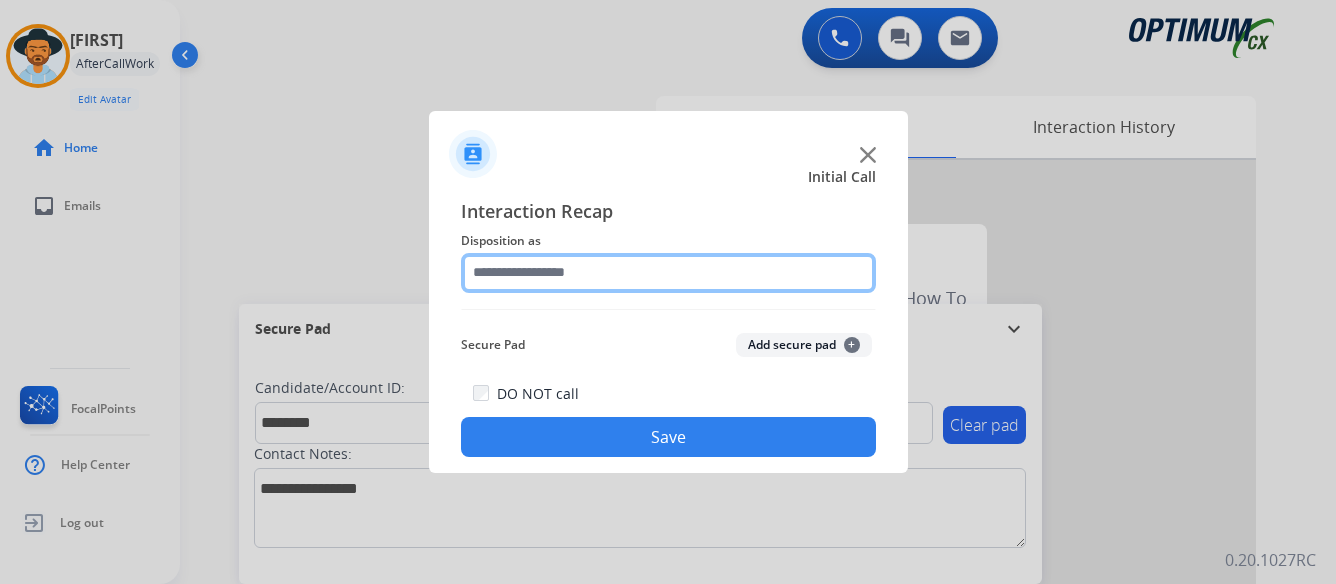 click 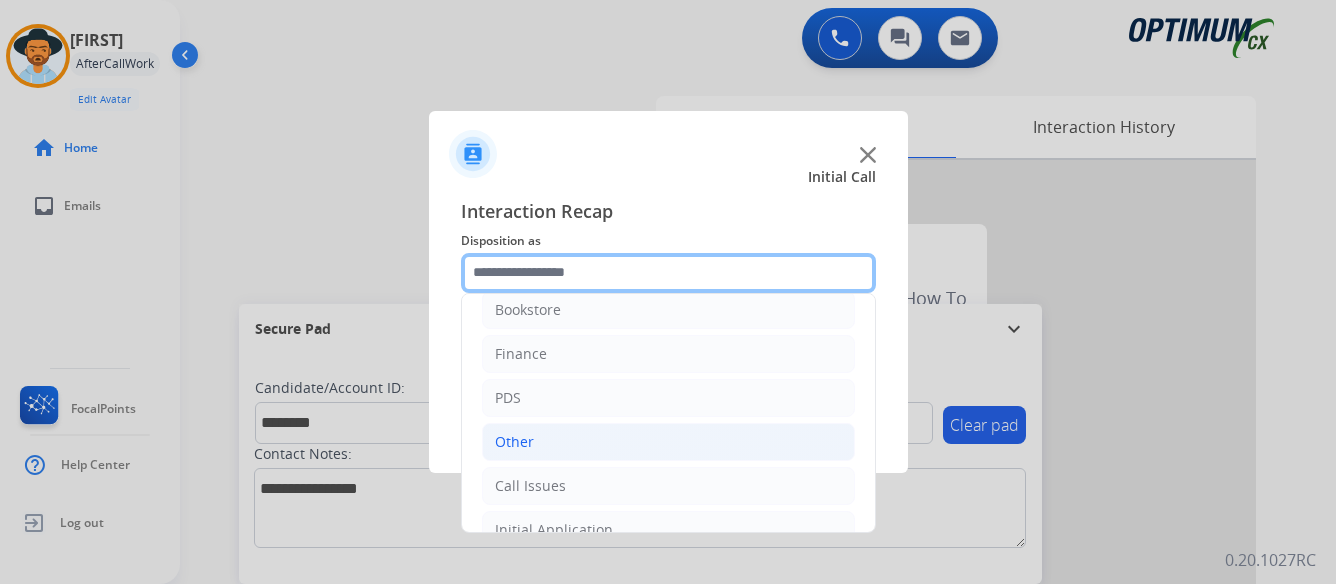 scroll, scrollTop: 0, scrollLeft: 0, axis: both 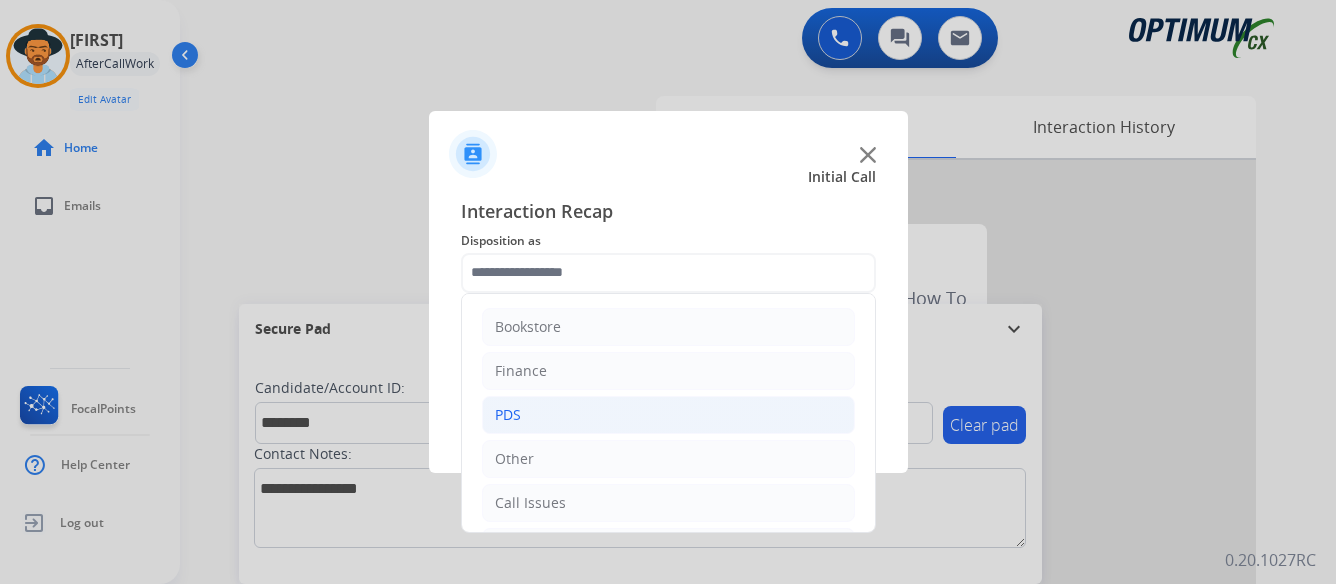 click on "PDS" 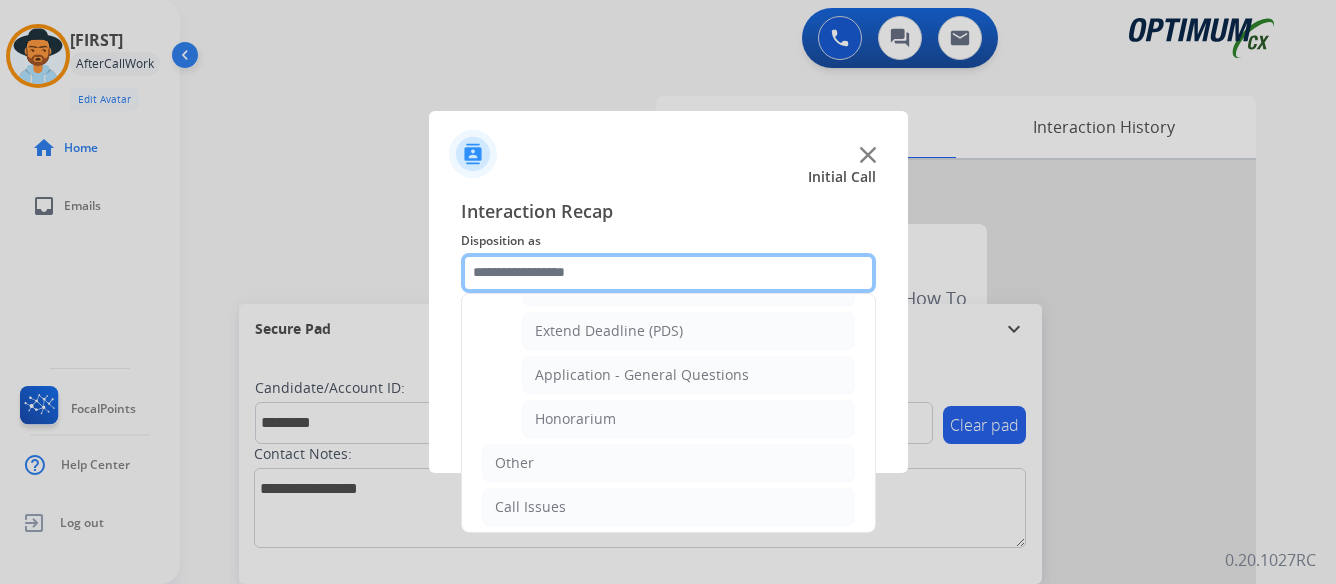 scroll, scrollTop: 600, scrollLeft: 0, axis: vertical 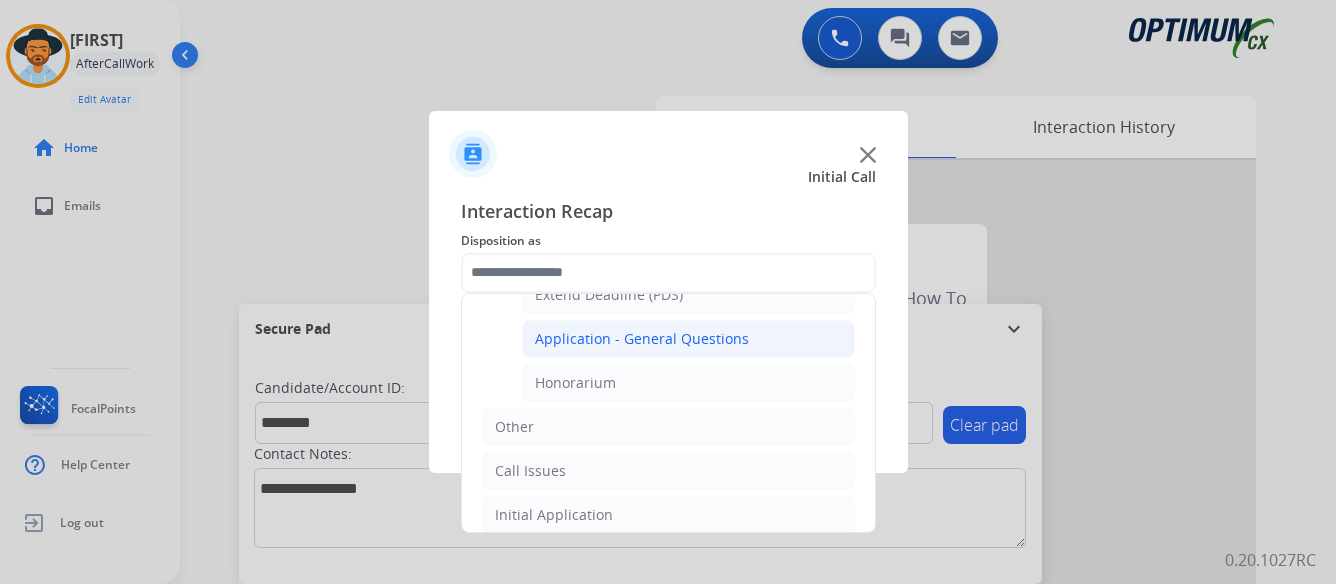 click on "Application - General Questions" 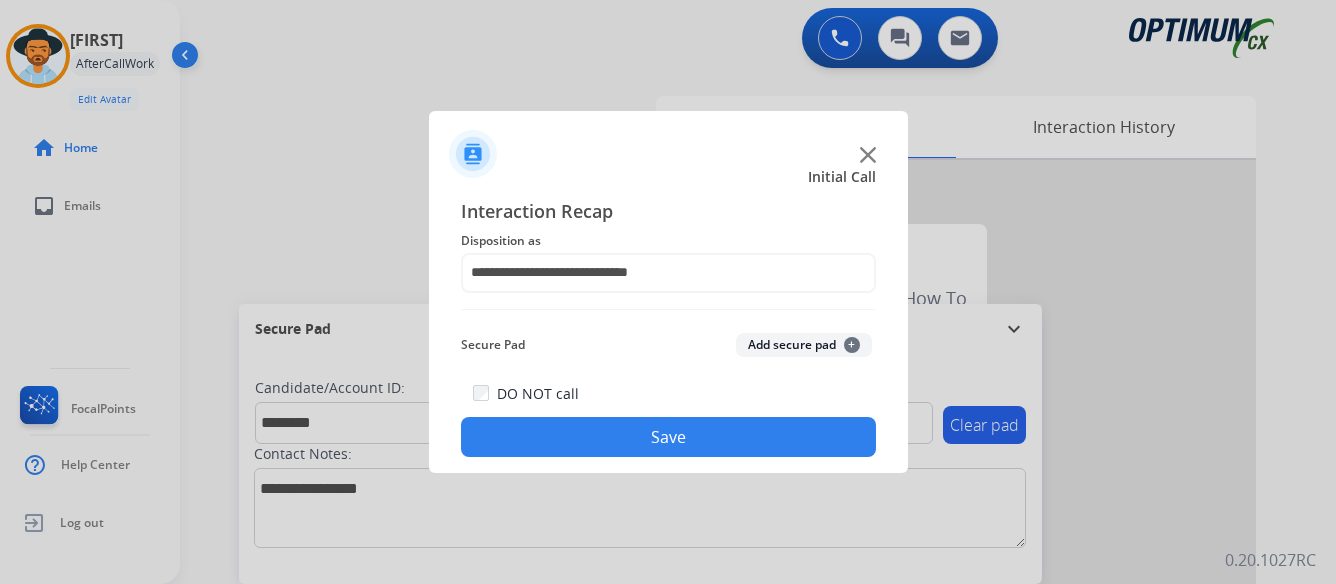click on "Save" 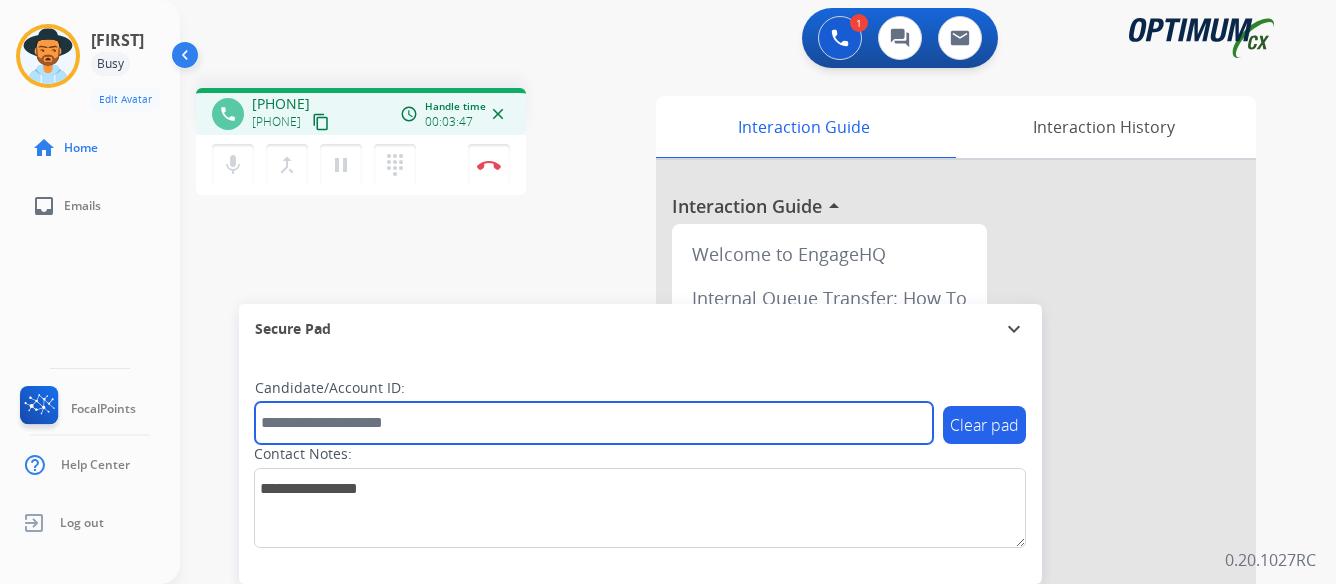 paste on "*******" 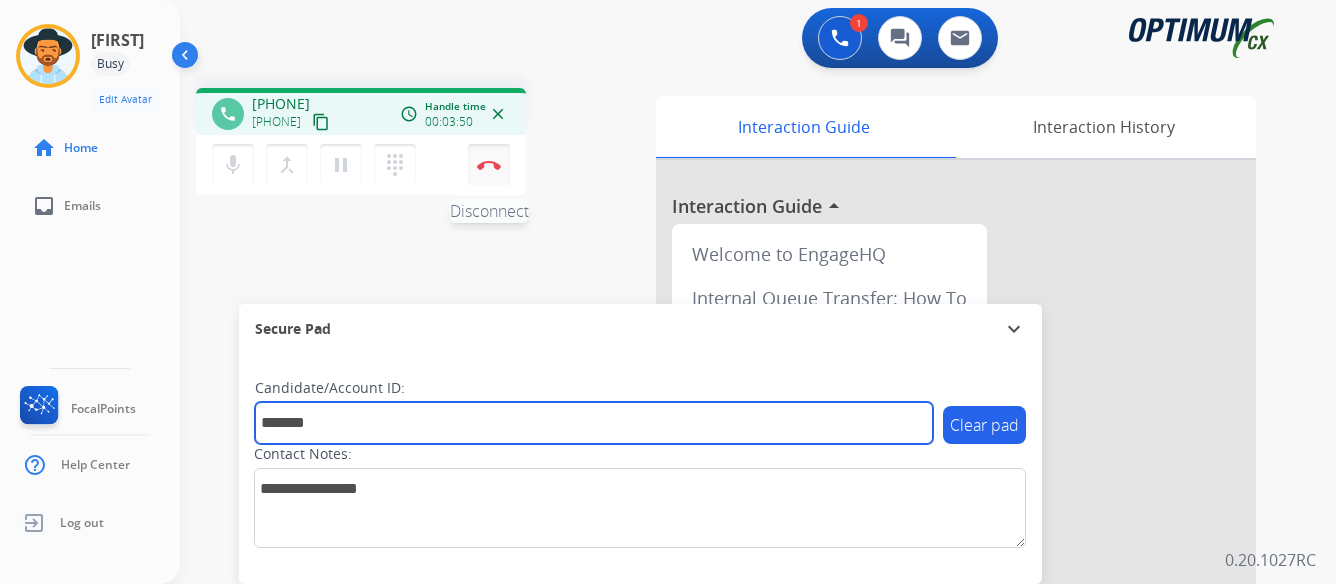 type on "*******" 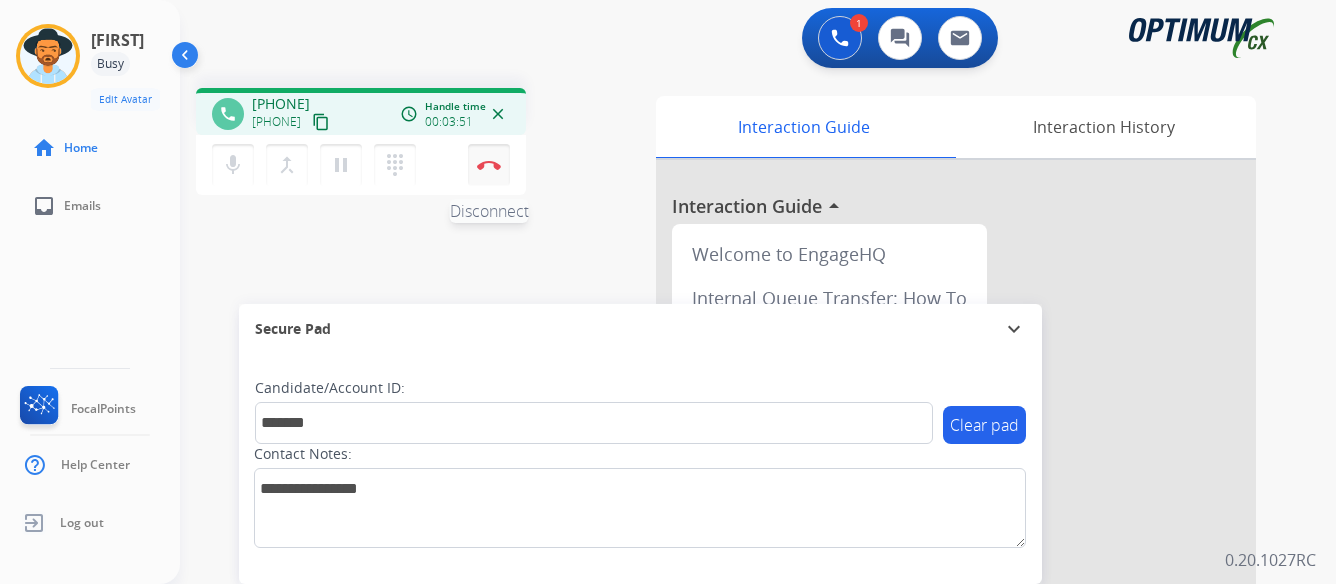 click at bounding box center [489, 165] 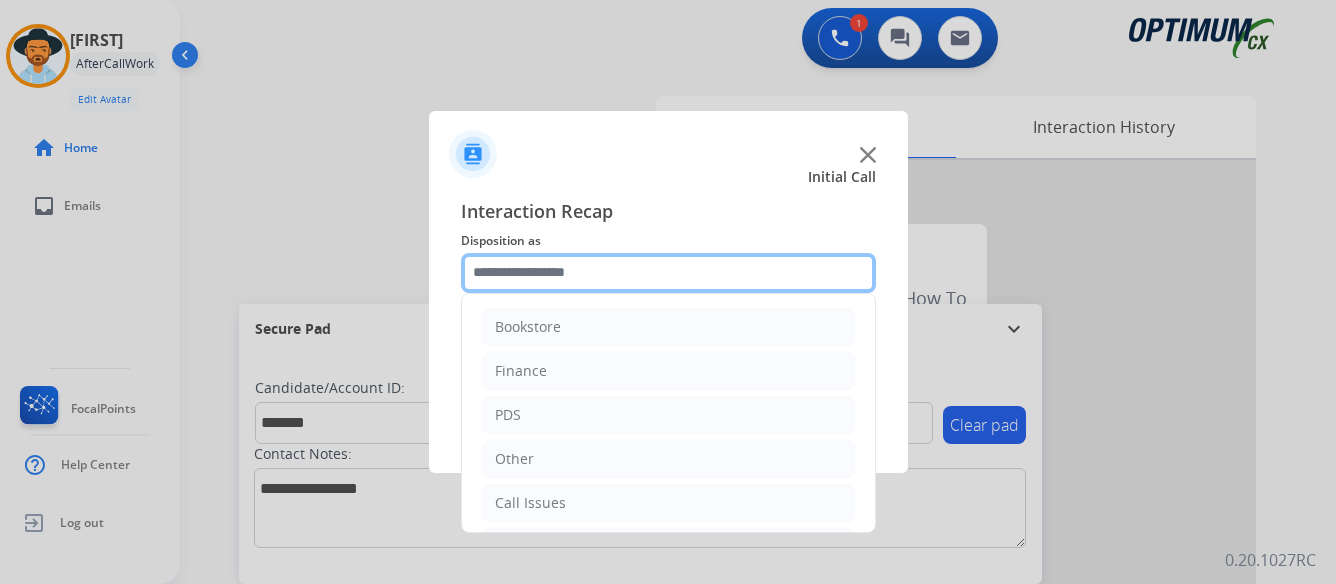 click 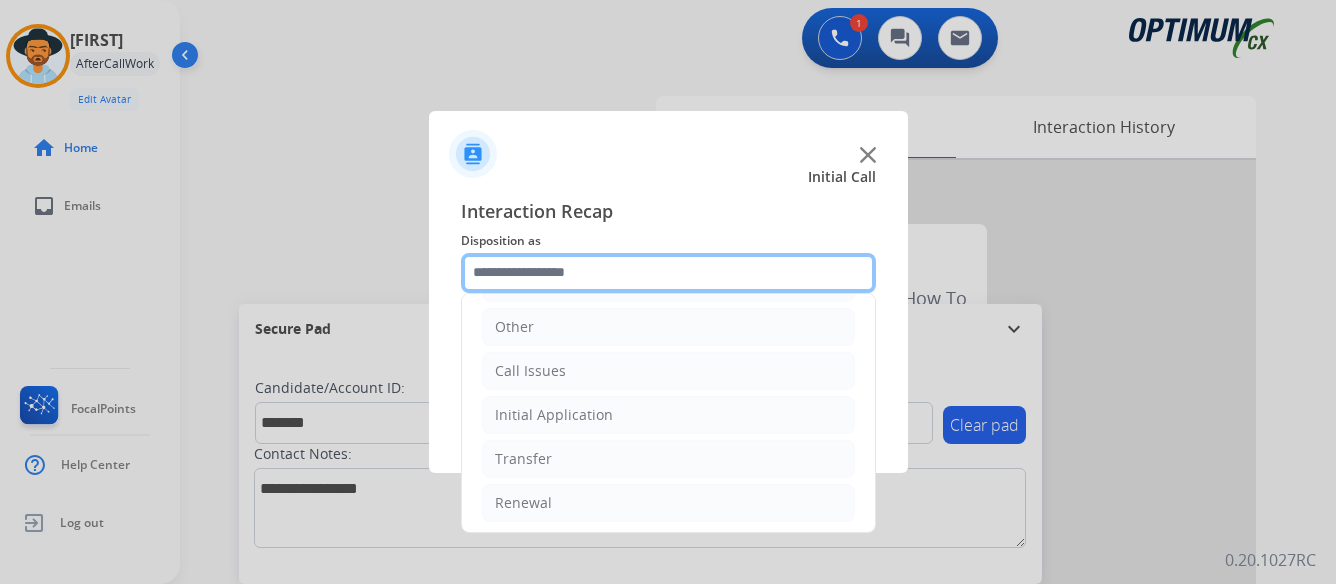 scroll, scrollTop: 136, scrollLeft: 0, axis: vertical 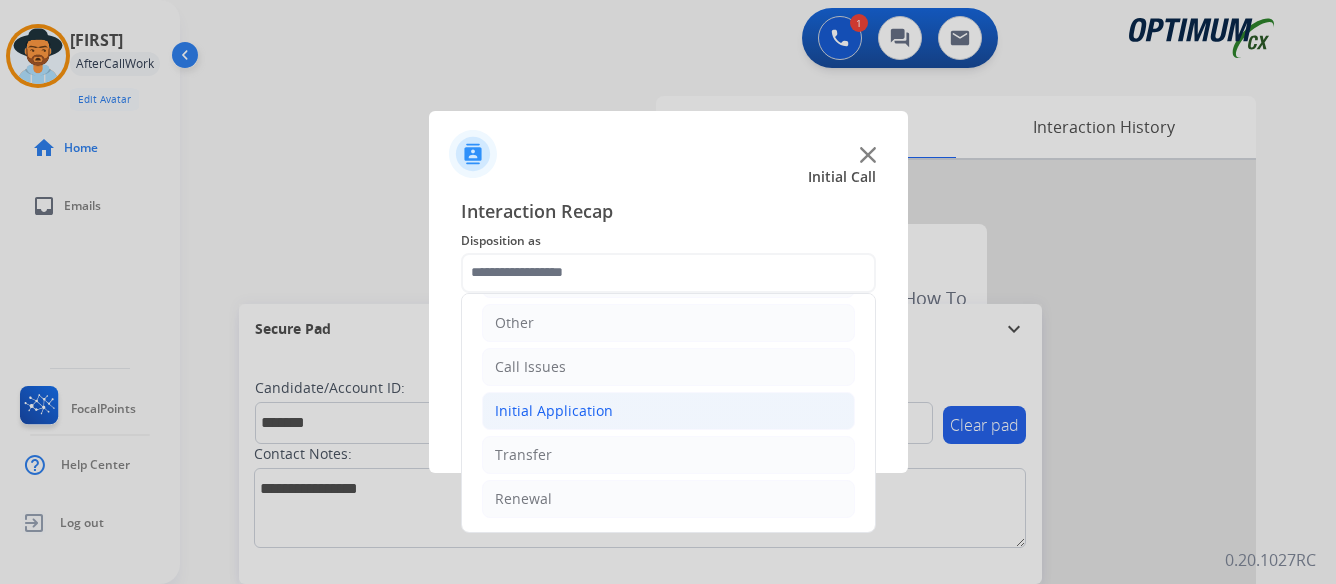 click on "Initial Application" 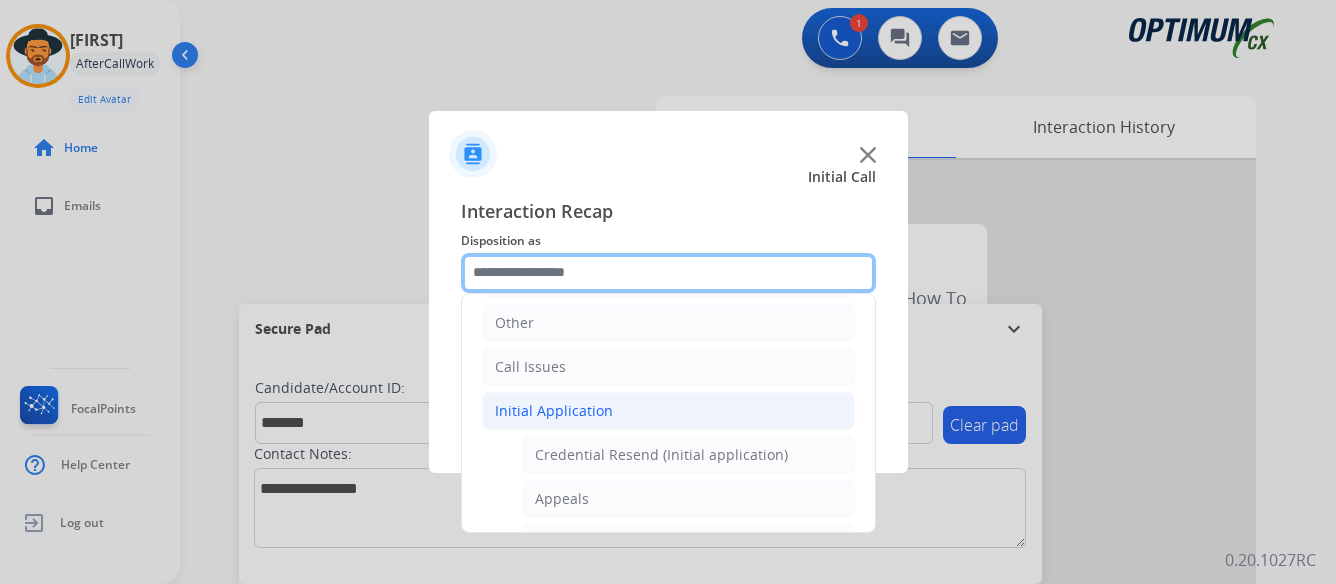click 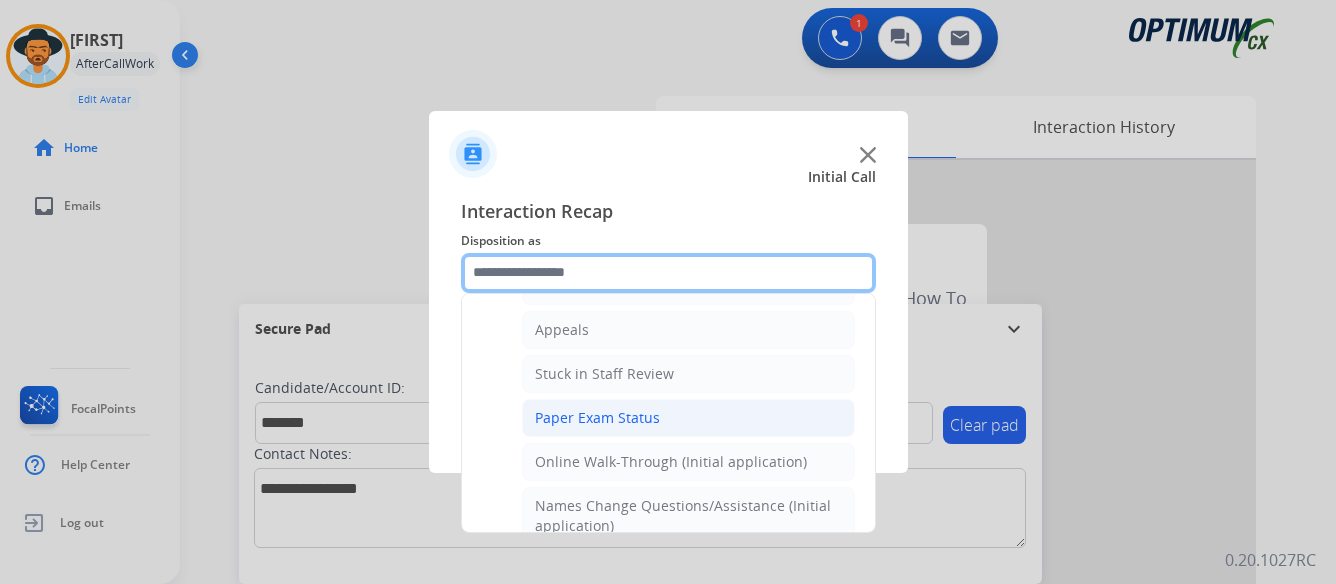 scroll, scrollTop: 336, scrollLeft: 0, axis: vertical 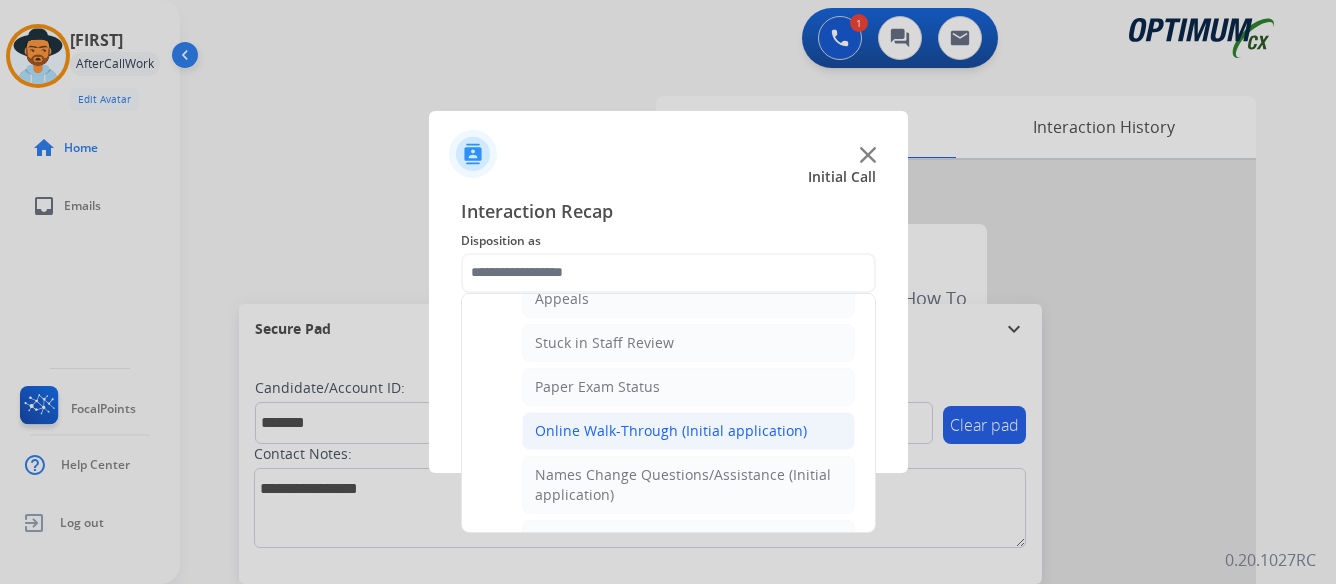 click on "Online Walk-Through (Initial application)" 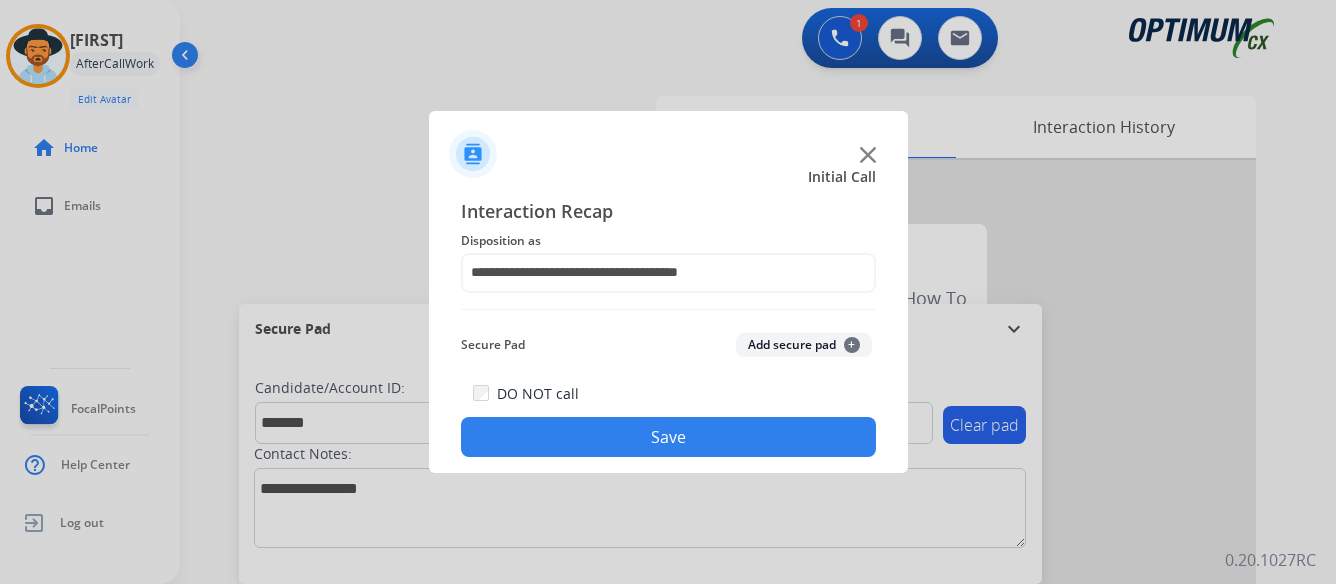 click on "Save" 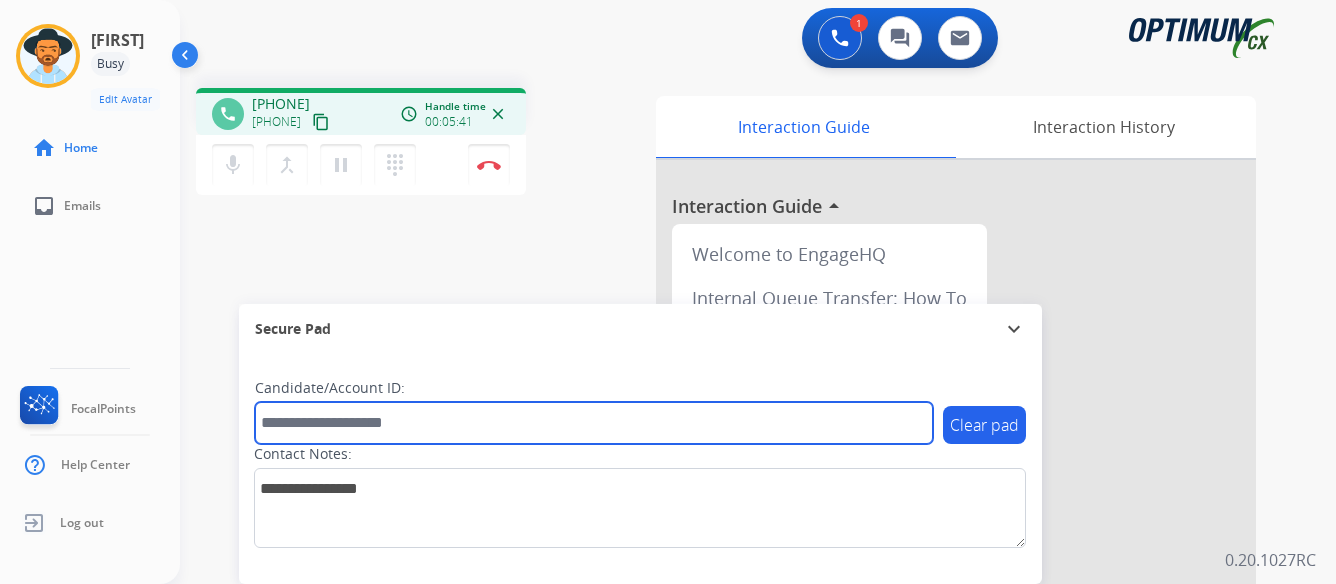 paste on "*******" 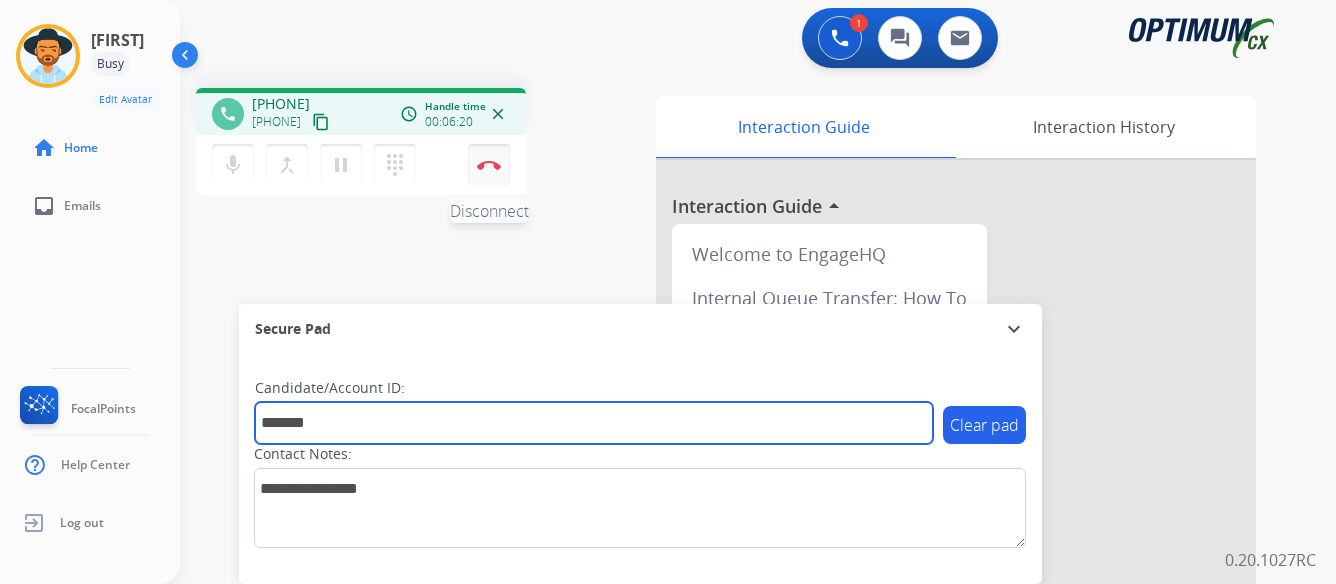 type on "*******" 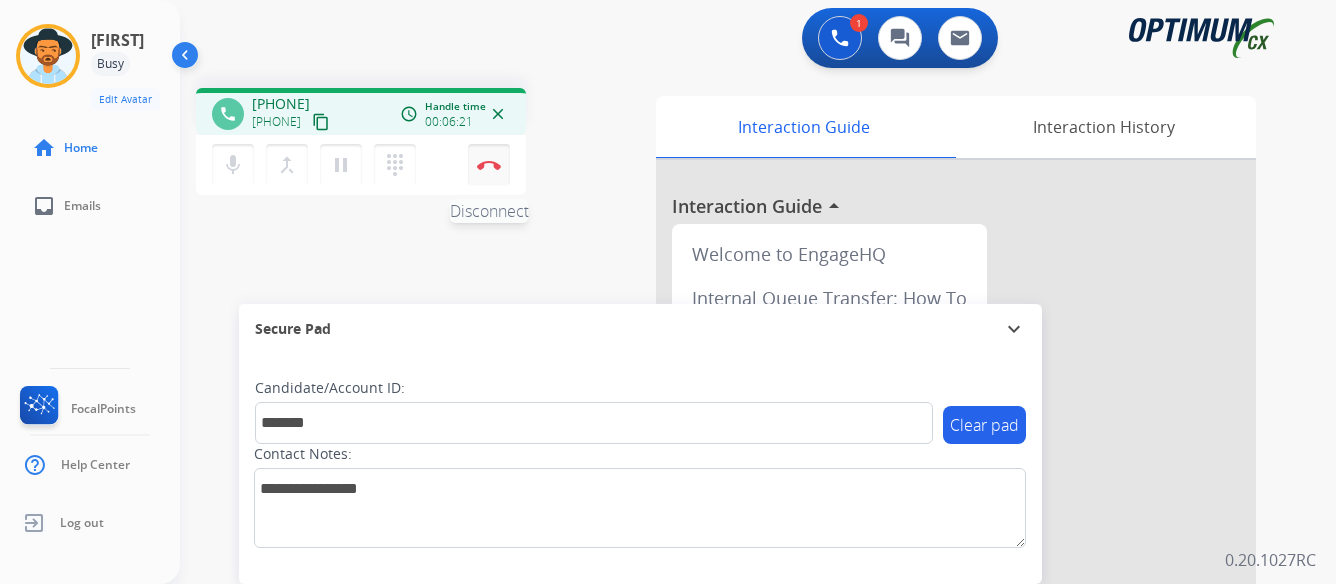 click on "Disconnect" at bounding box center (489, 165) 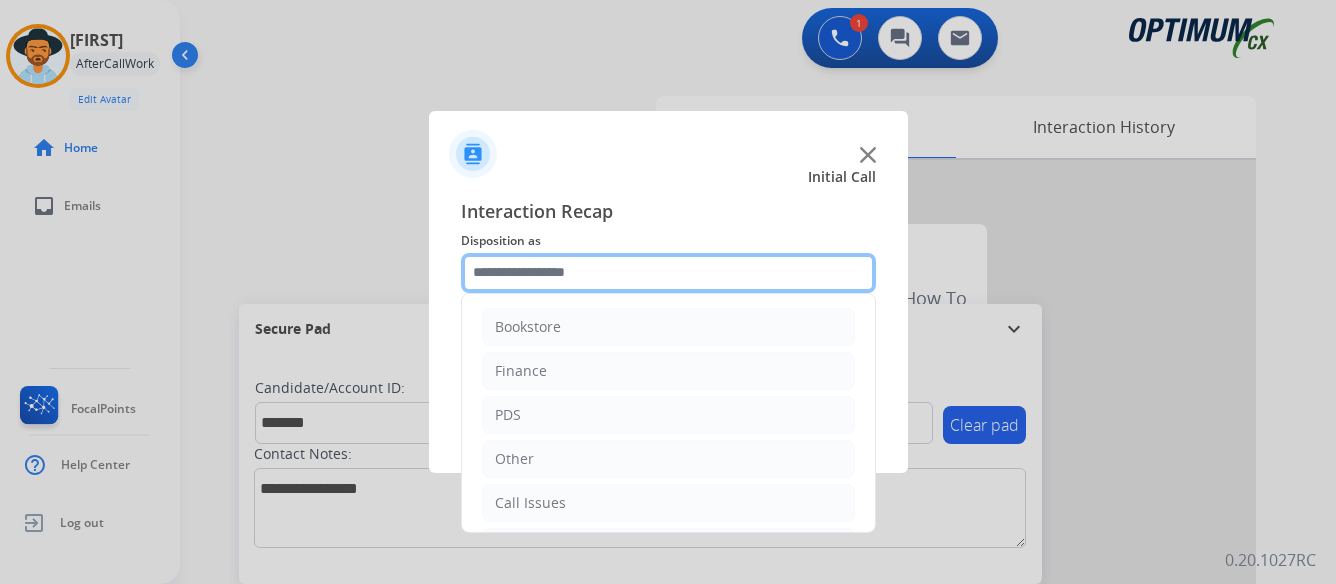 click 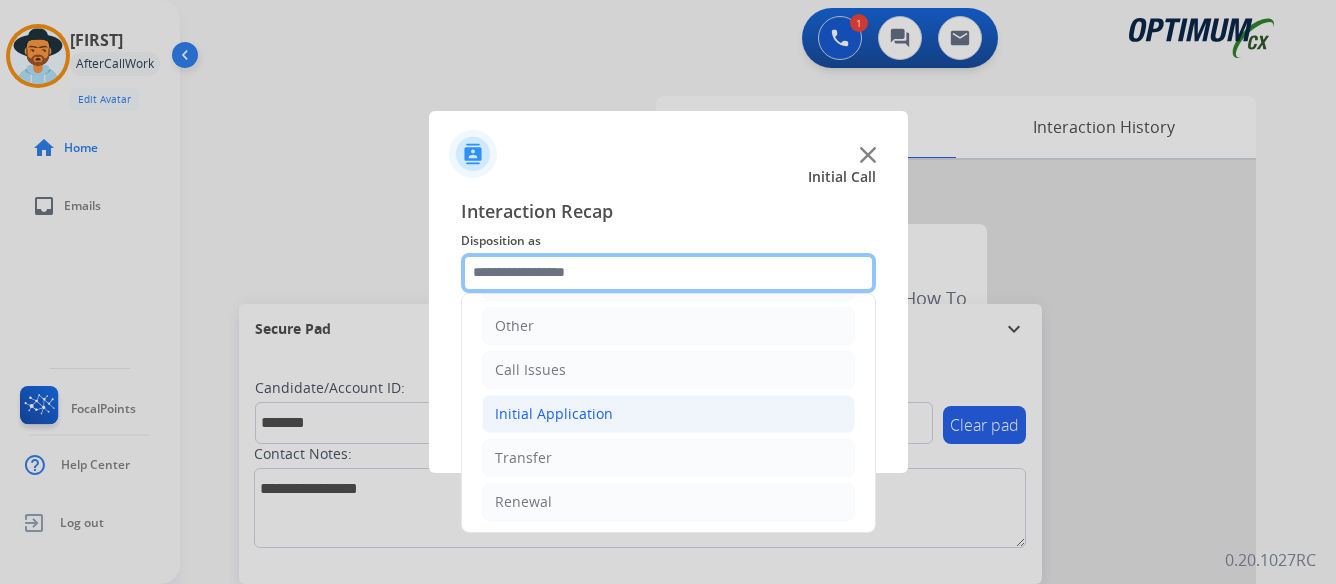 scroll, scrollTop: 136, scrollLeft: 0, axis: vertical 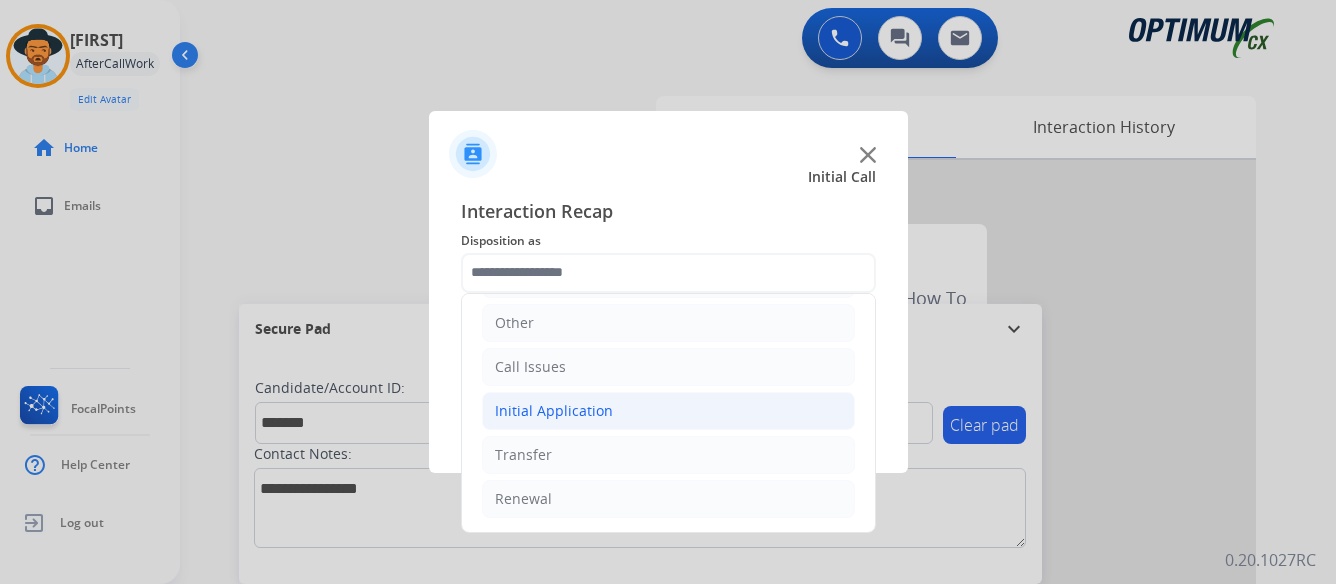 click on "Initial Application" 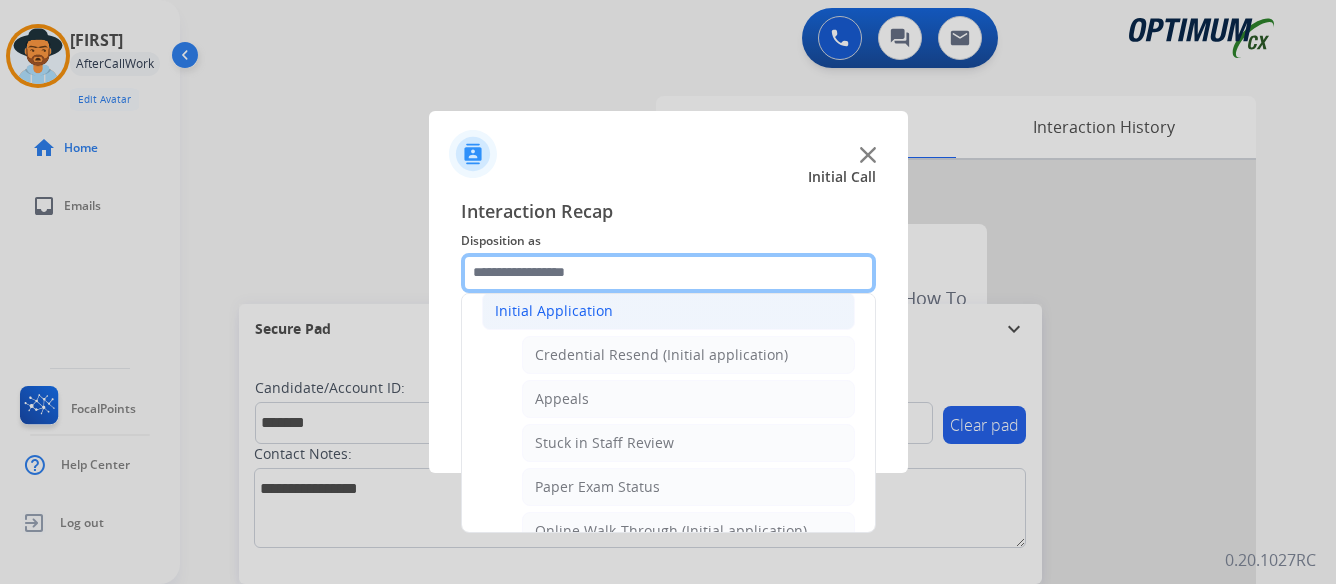 scroll, scrollTop: 336, scrollLeft: 0, axis: vertical 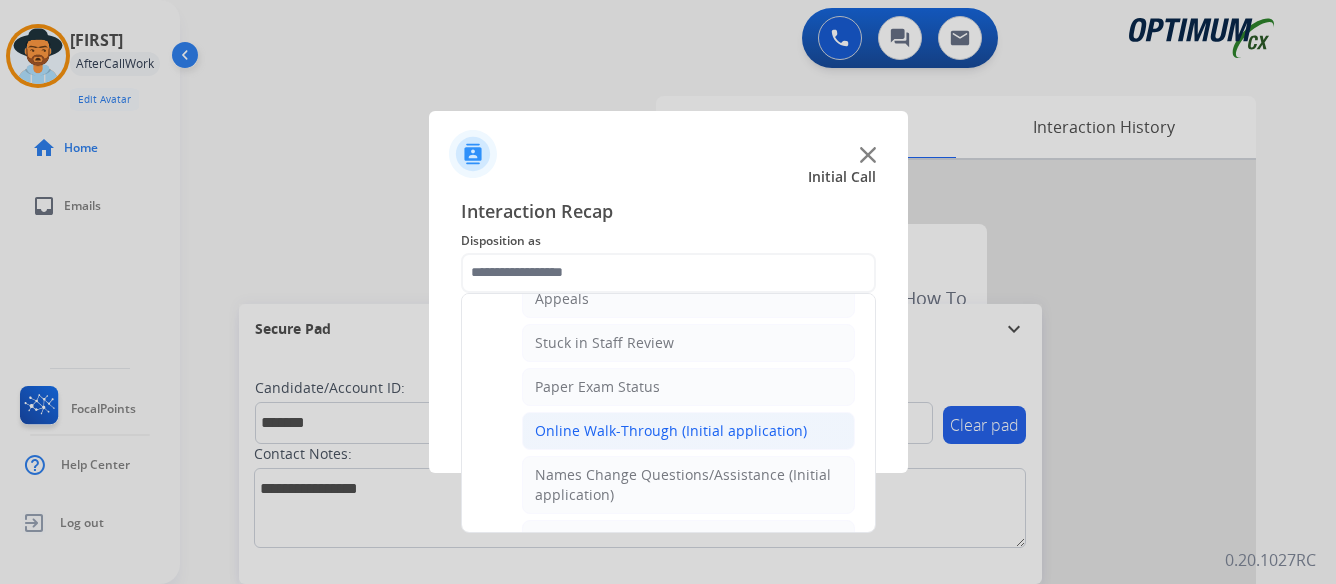 click on "Online Walk-Through (Initial application)" 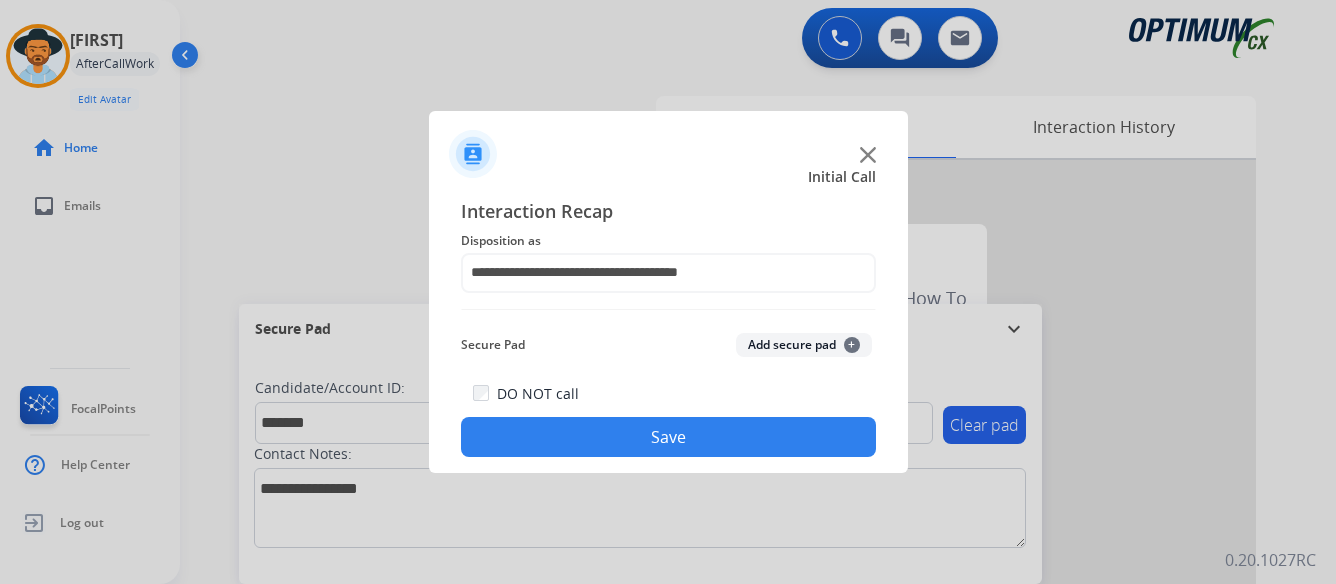click on "Save" 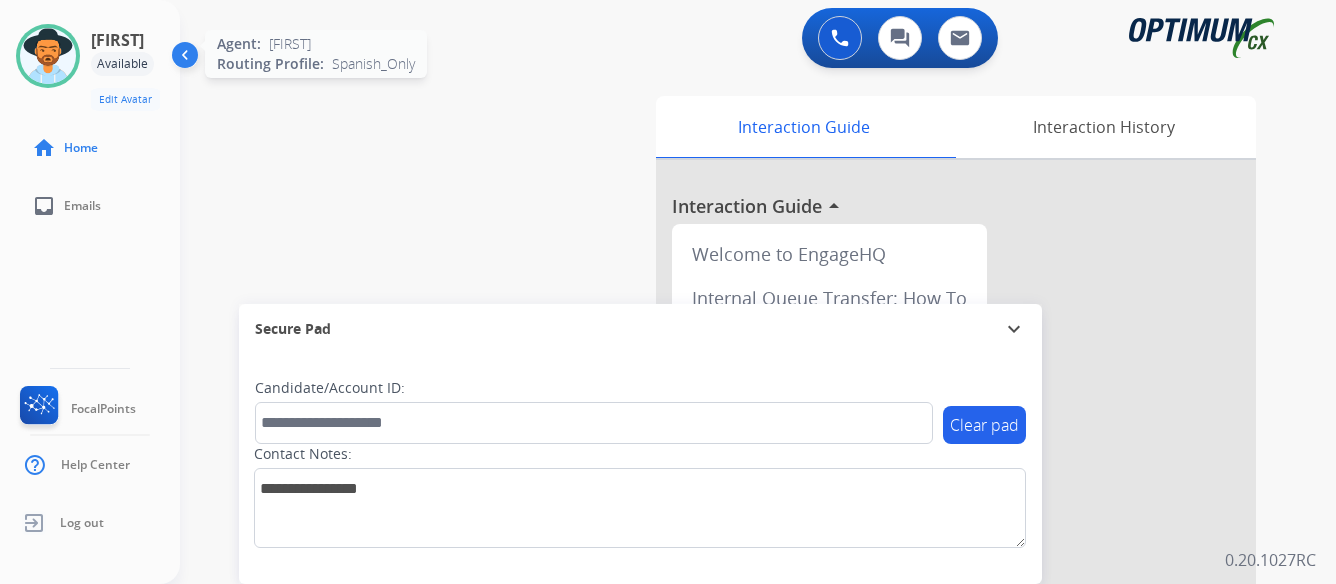 click at bounding box center (48, 56) 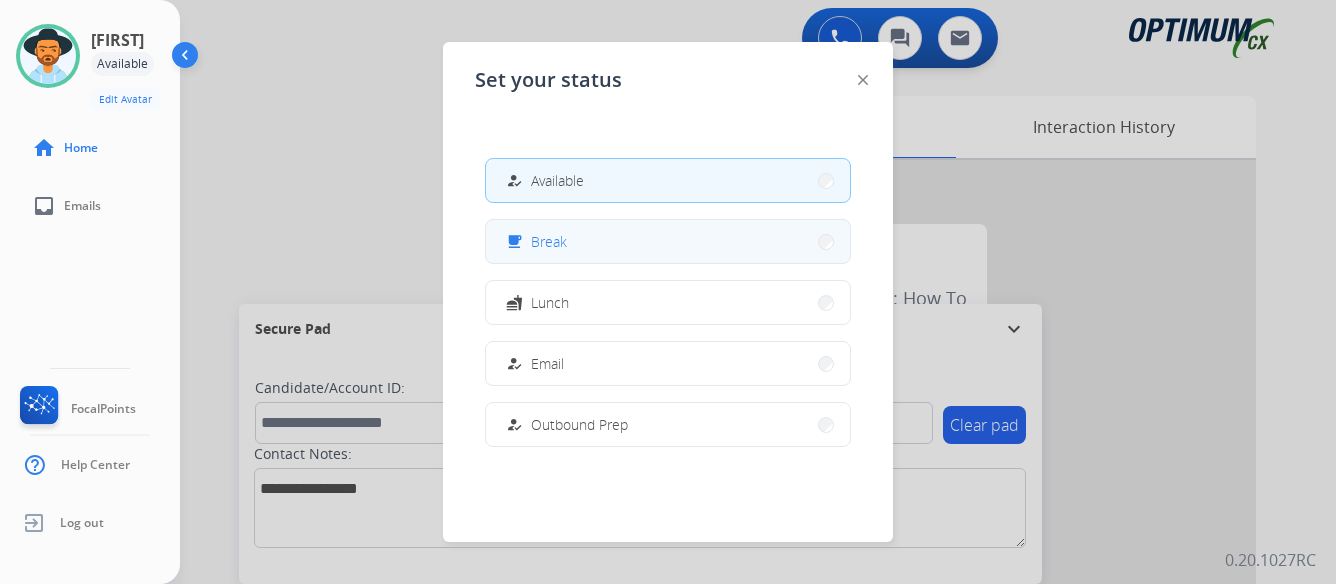 click on "free_breakfast Break" at bounding box center (668, 241) 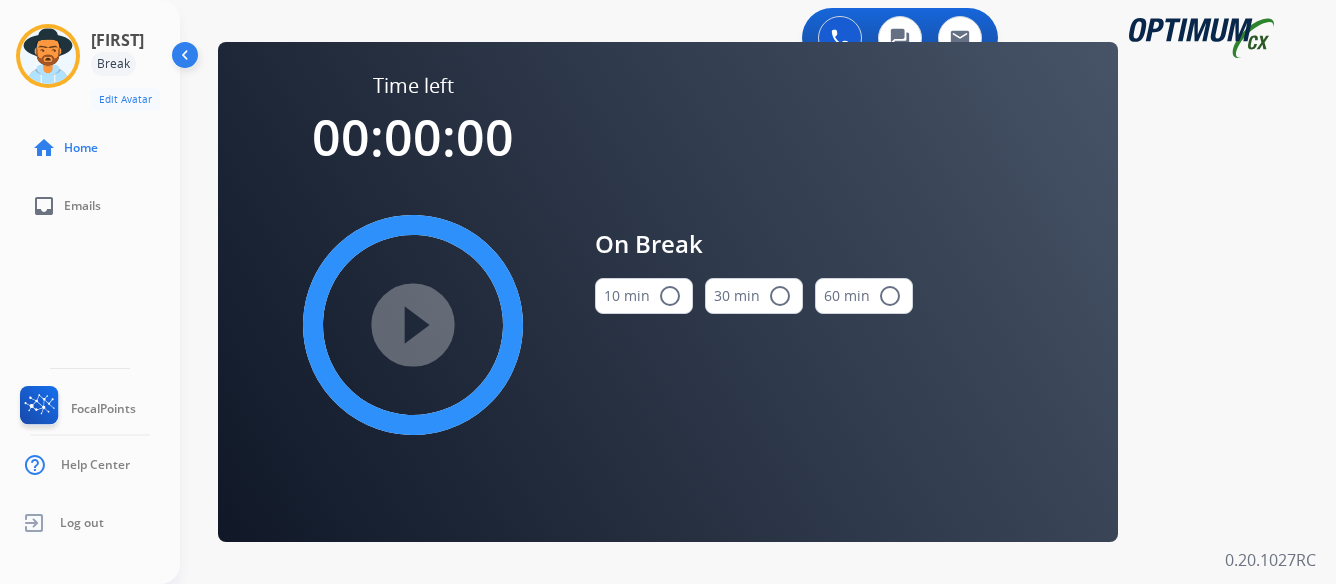 click on "radio_button_unchecked" at bounding box center [670, 296] 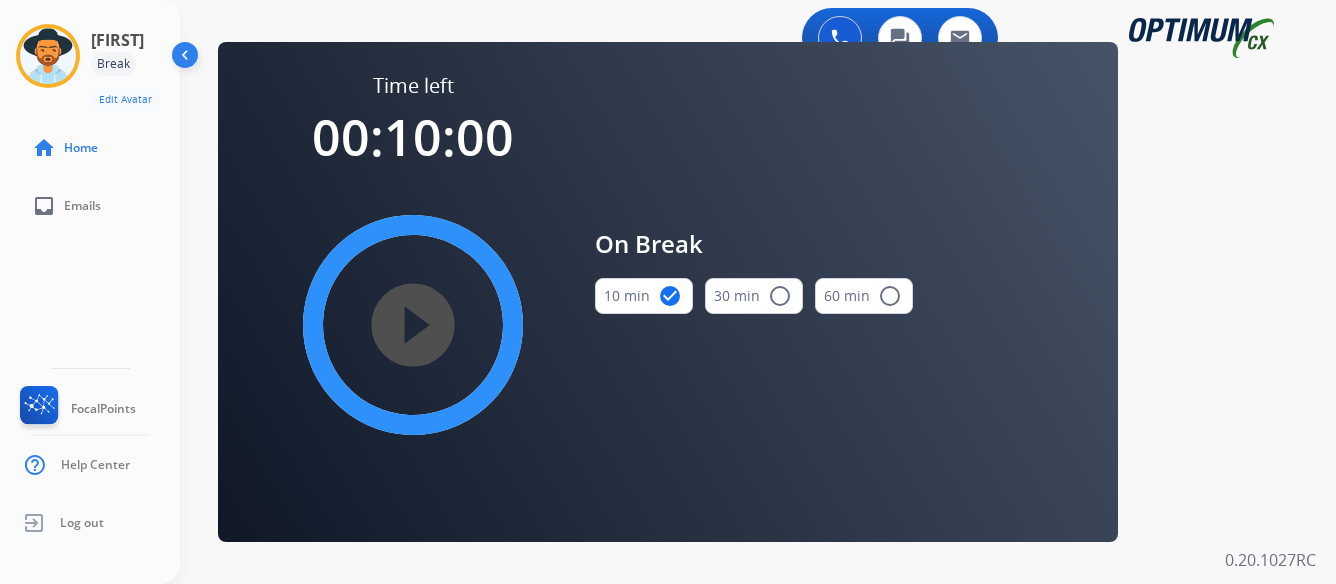 click on "play_circle_filled" at bounding box center [413, 325] 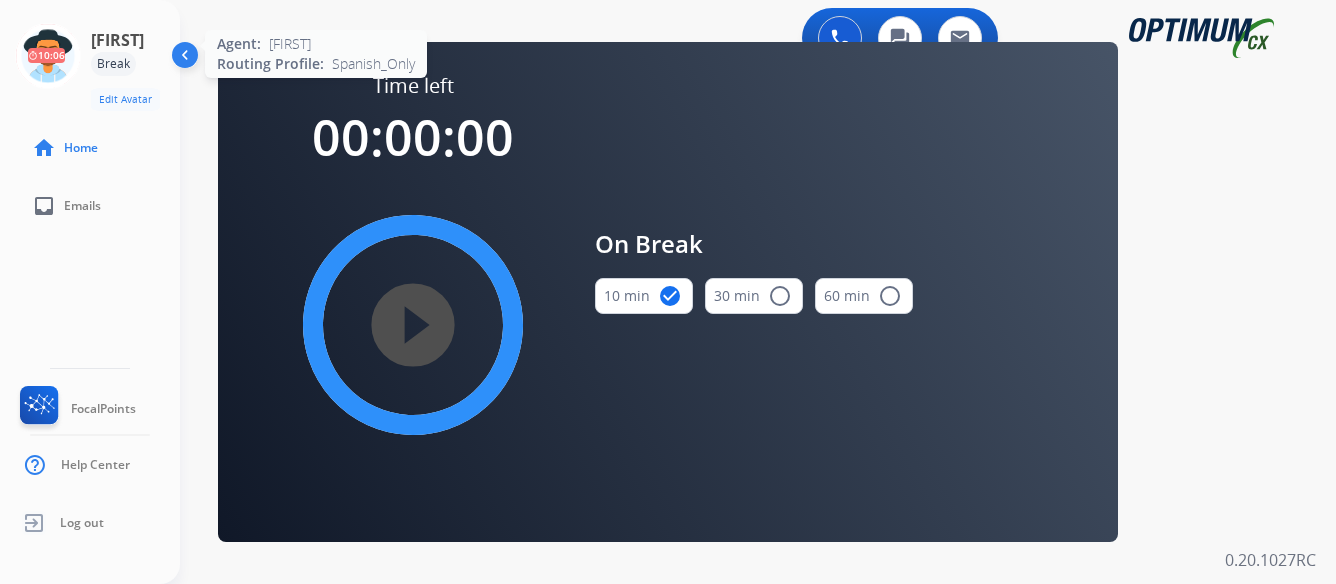 click 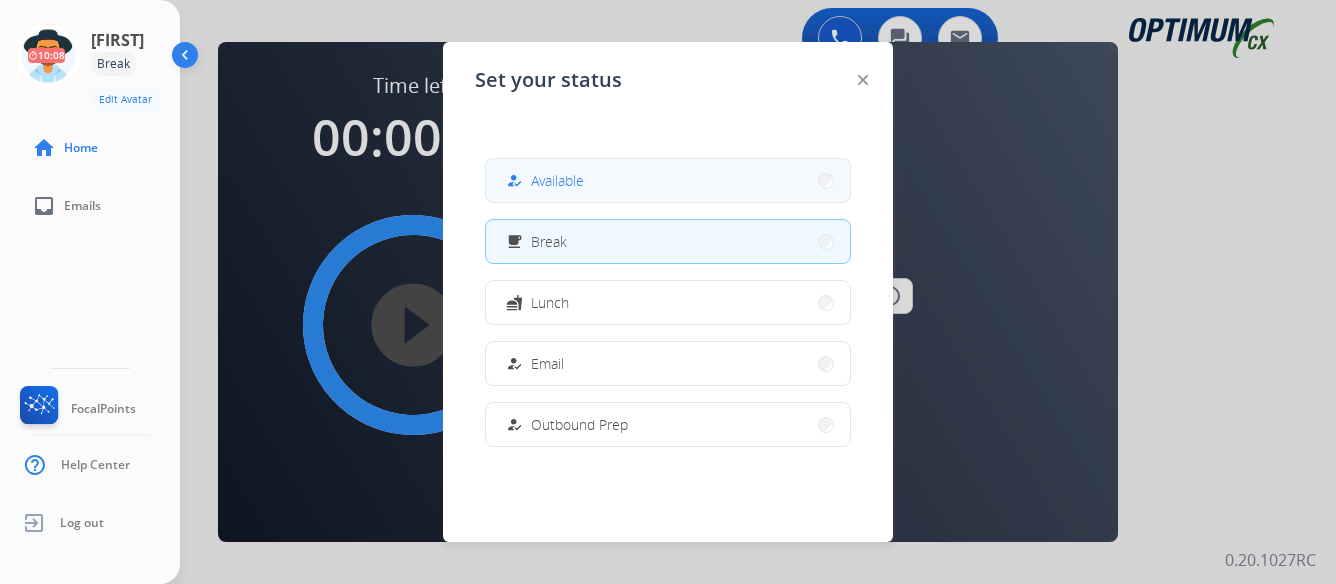 click on "how_to_reg Available" at bounding box center (668, 180) 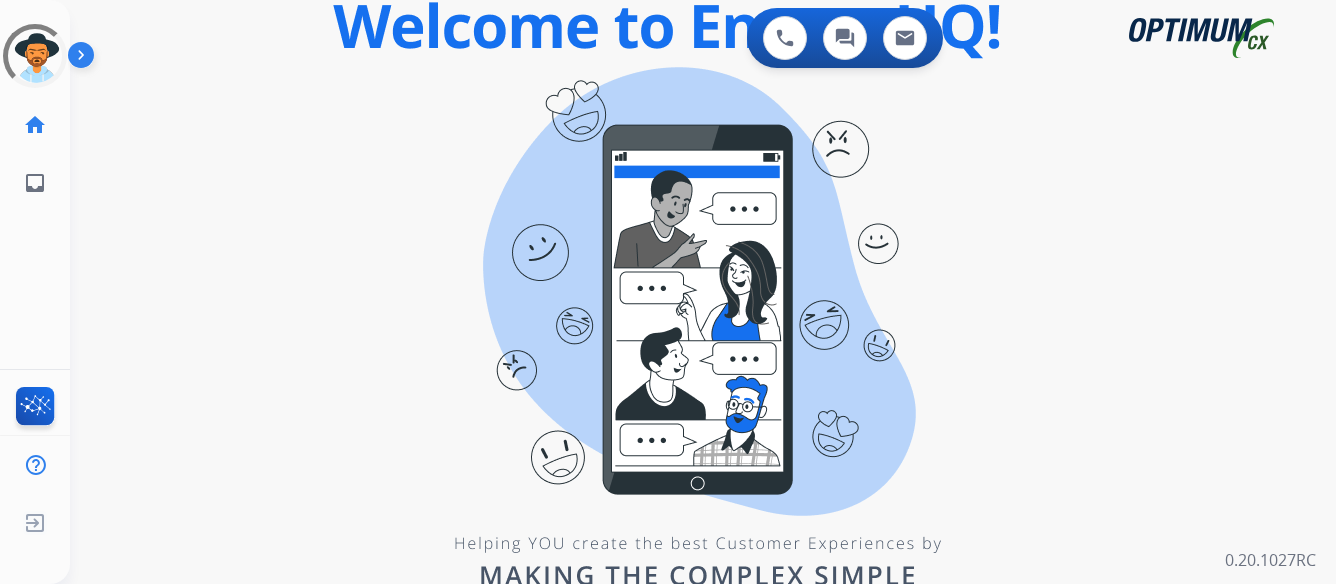 scroll, scrollTop: 0, scrollLeft: 0, axis: both 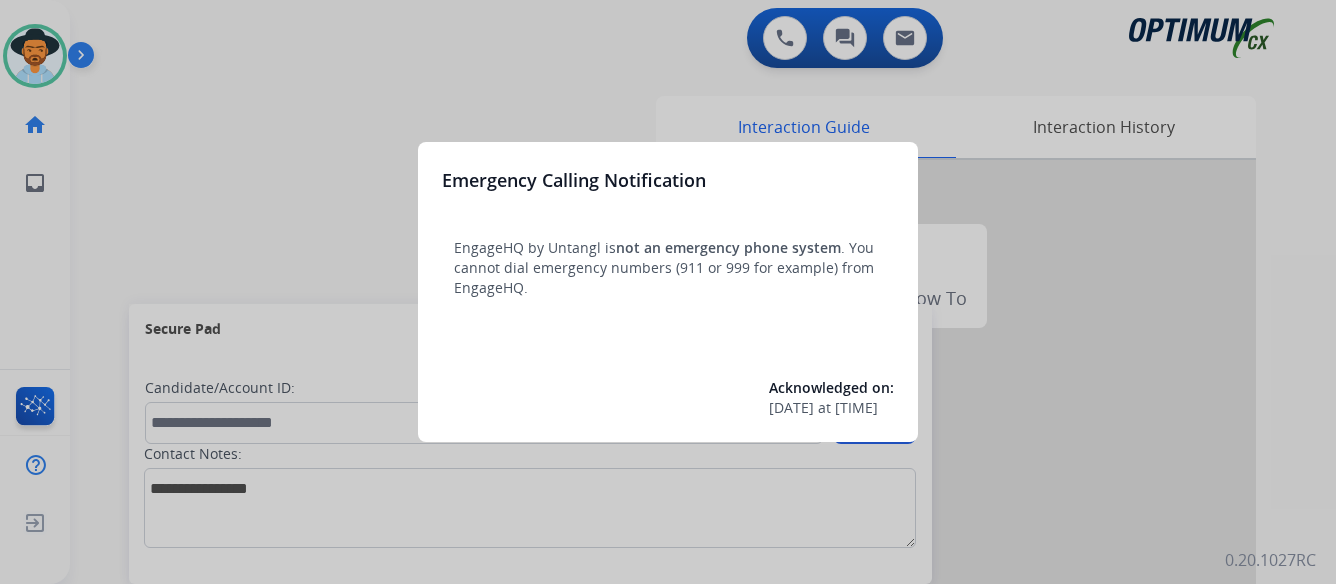click at bounding box center (668, 292) 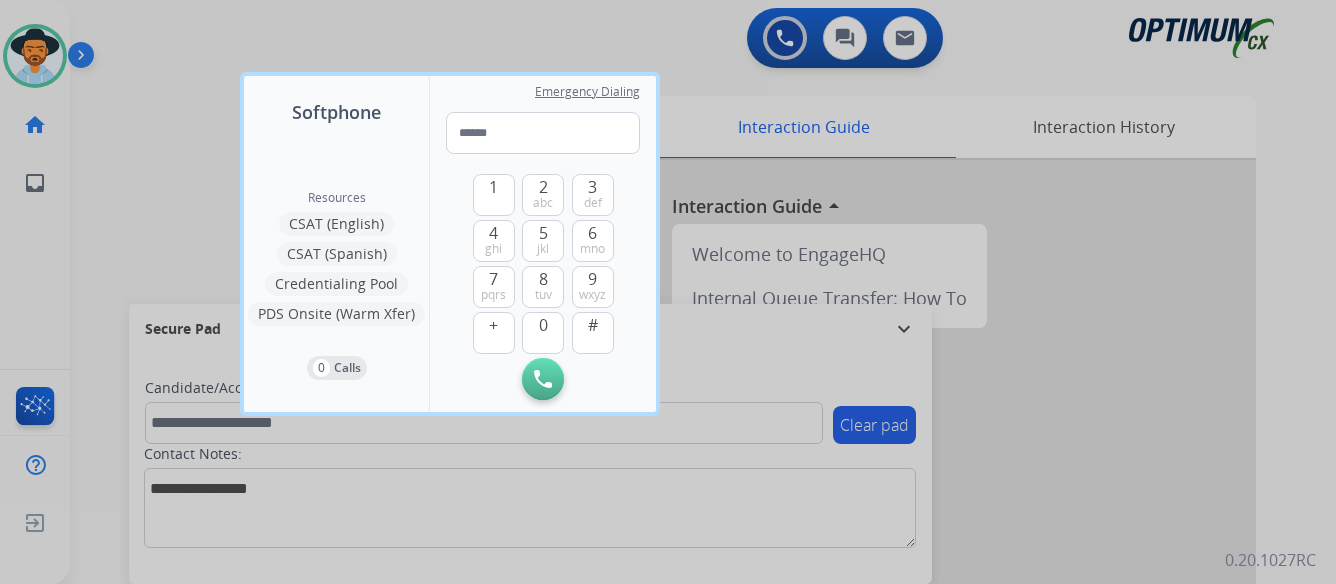 click at bounding box center [668, 292] 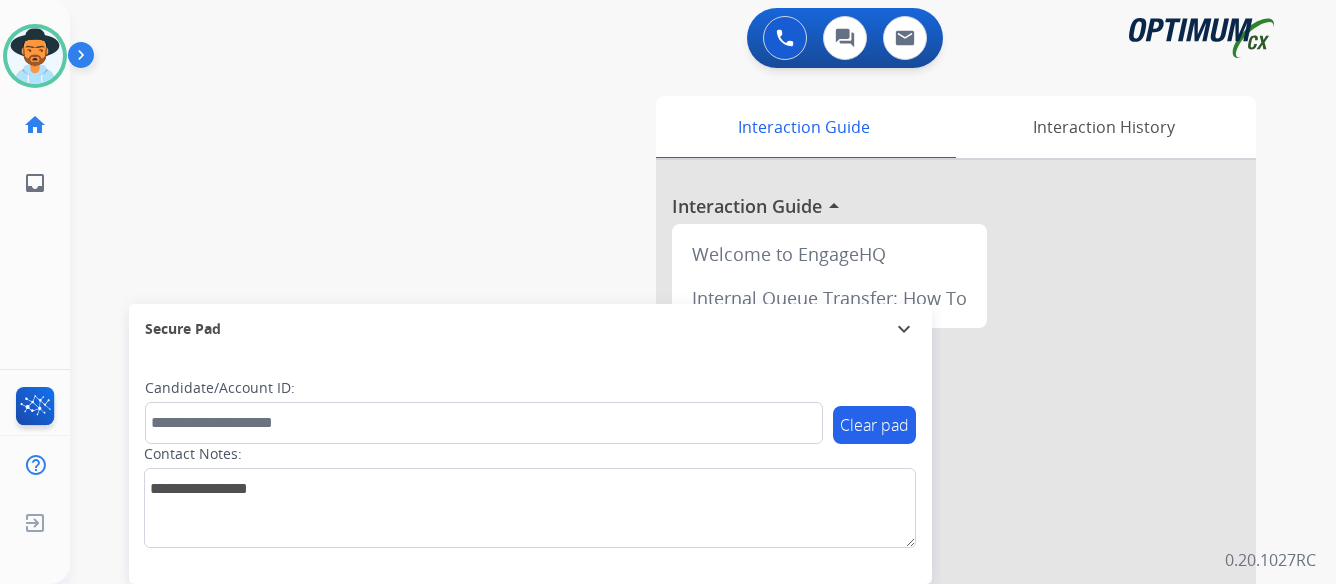 click at bounding box center [85, 59] 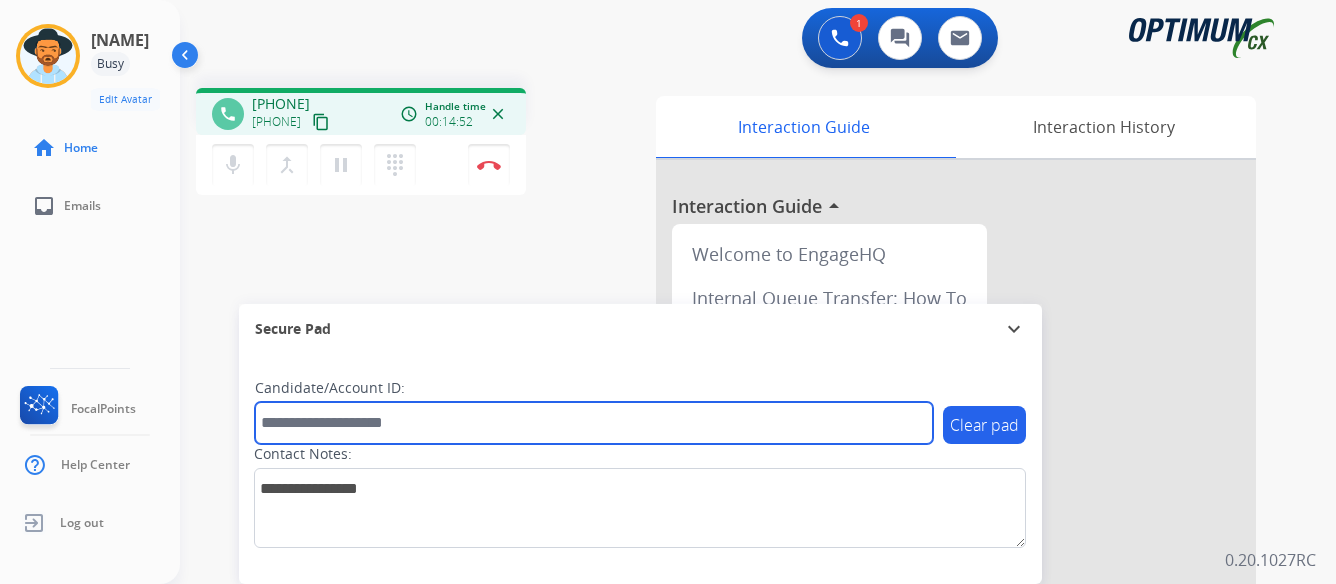paste on "*******" 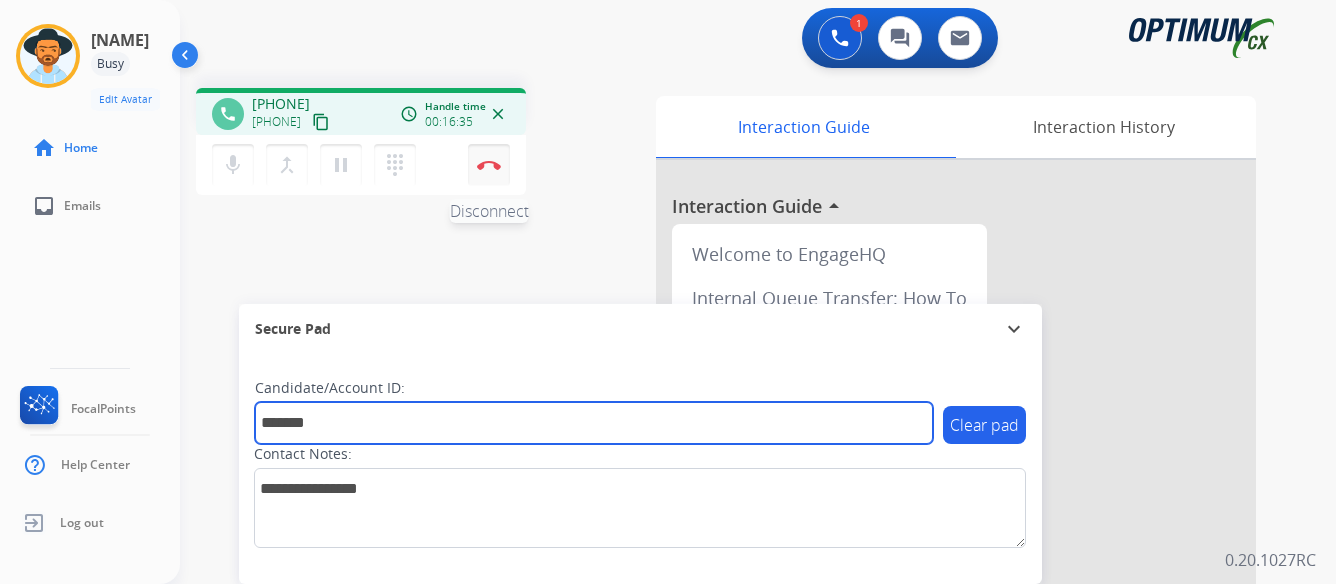 type on "*******" 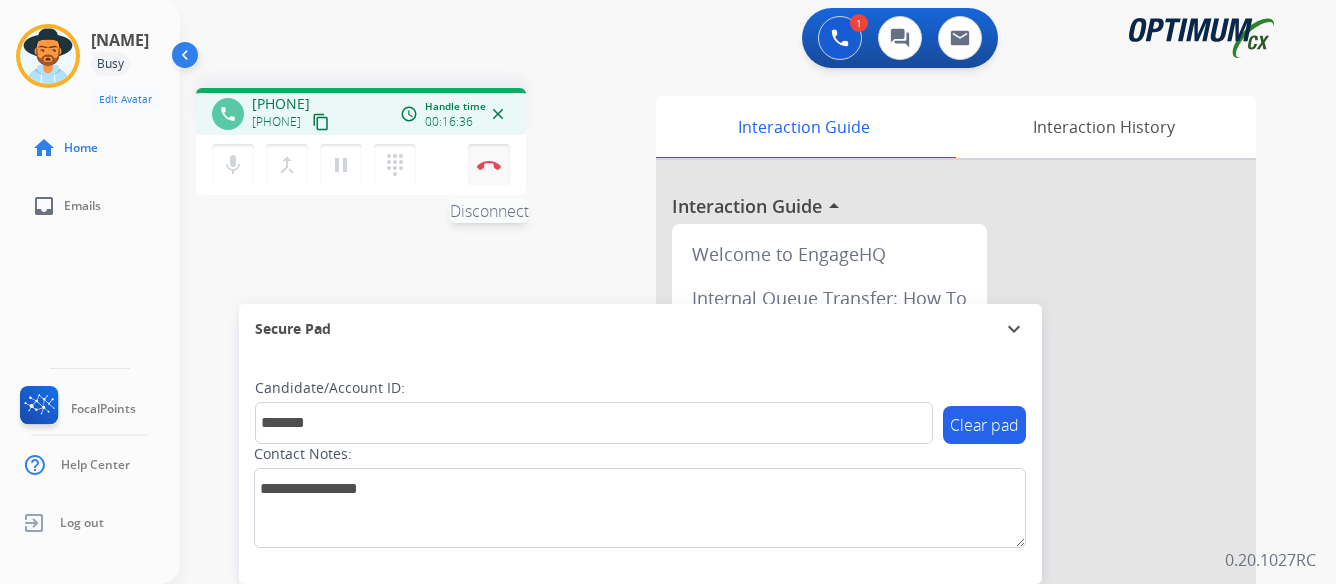 click at bounding box center [489, 165] 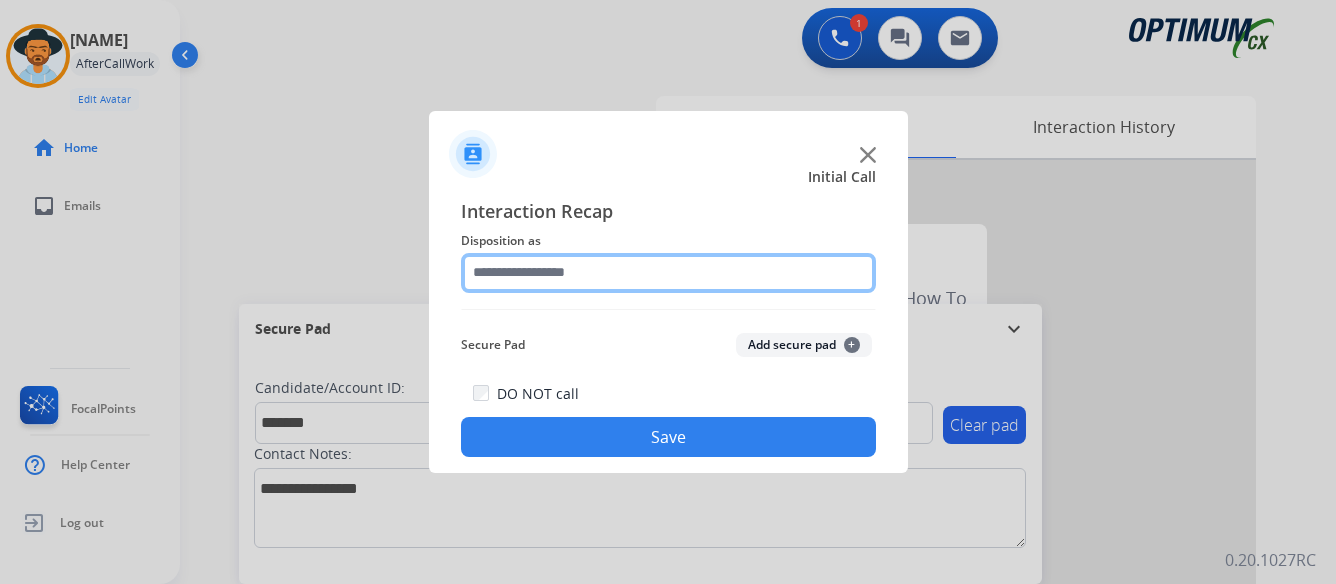 click 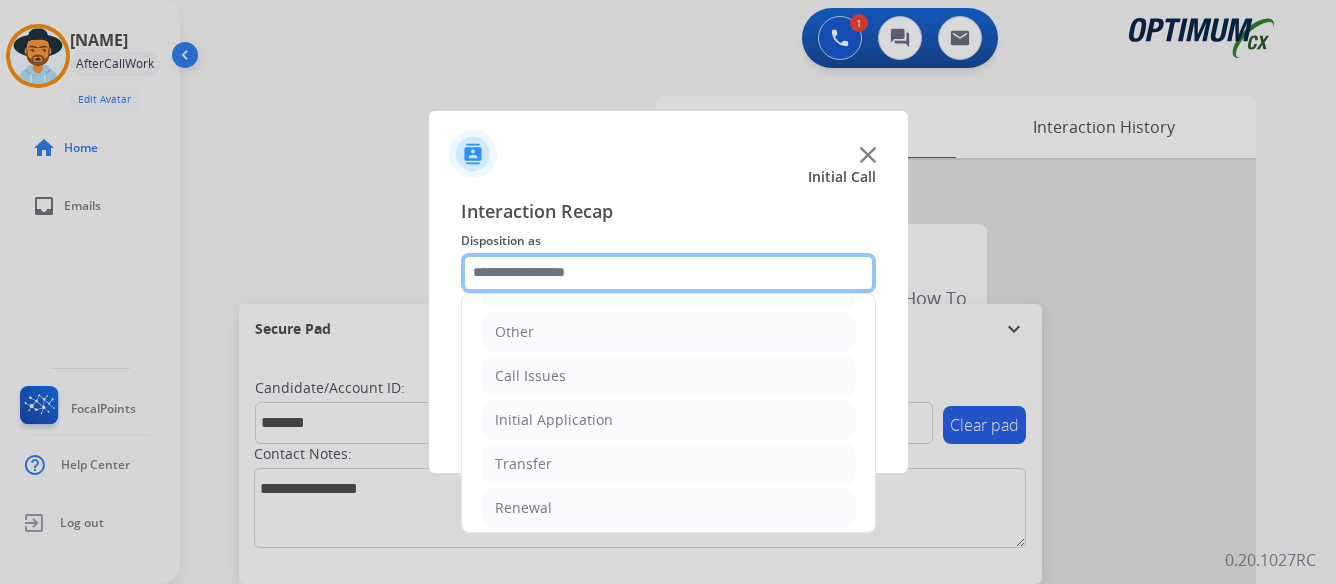 scroll, scrollTop: 136, scrollLeft: 0, axis: vertical 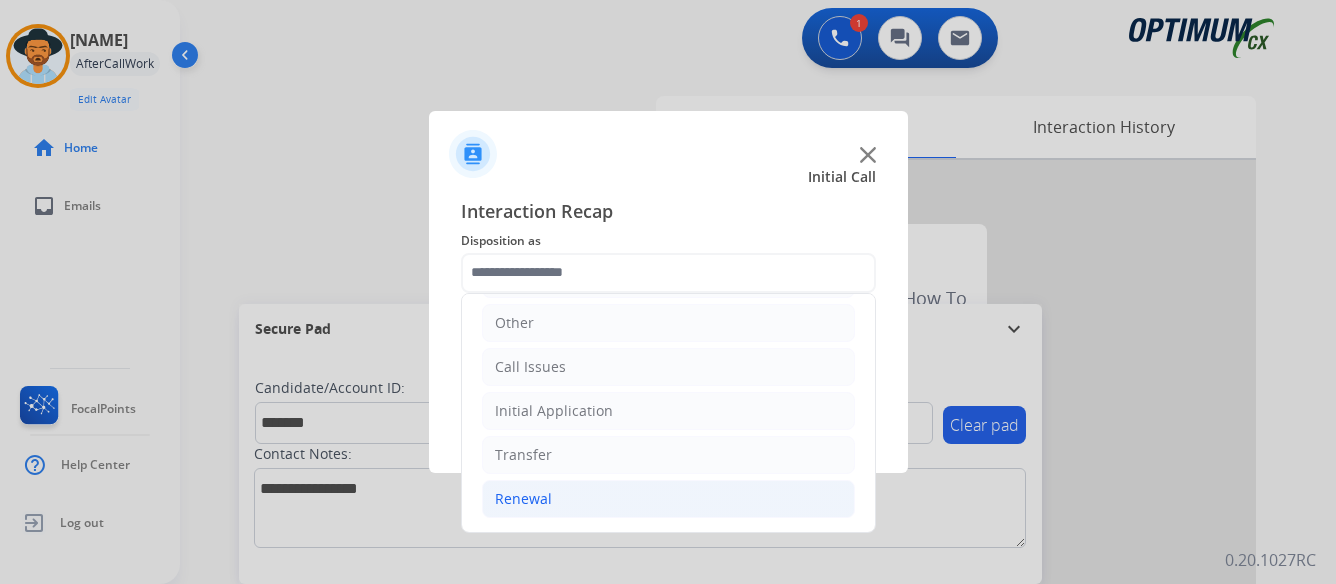 click on "Renewal" 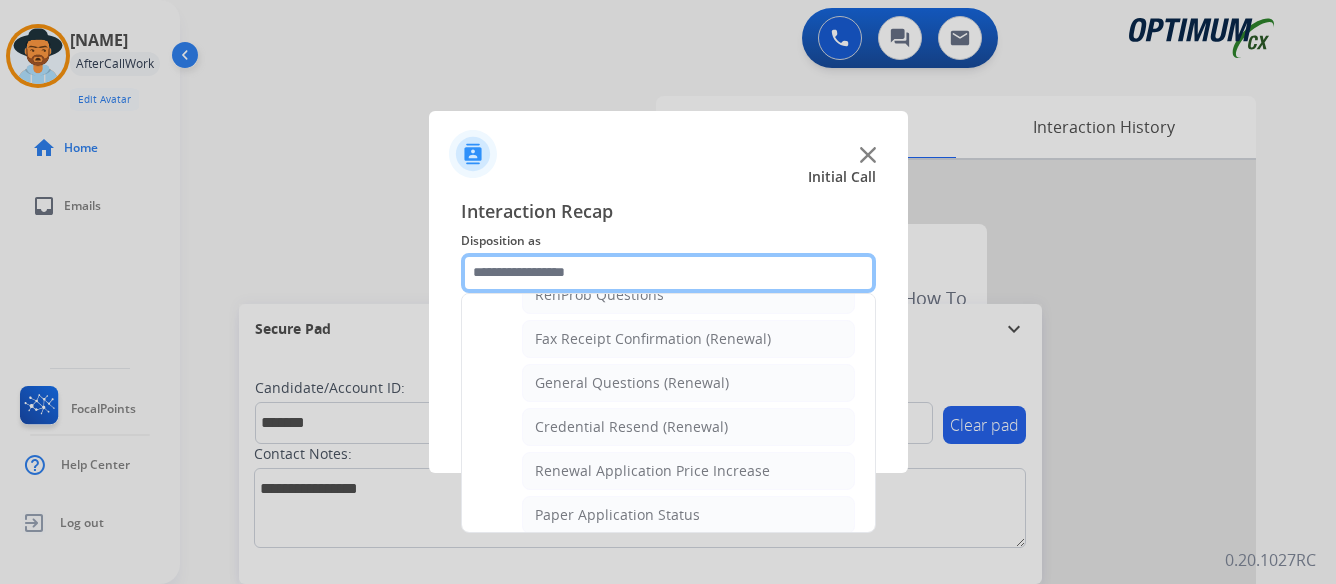 scroll, scrollTop: 636, scrollLeft: 0, axis: vertical 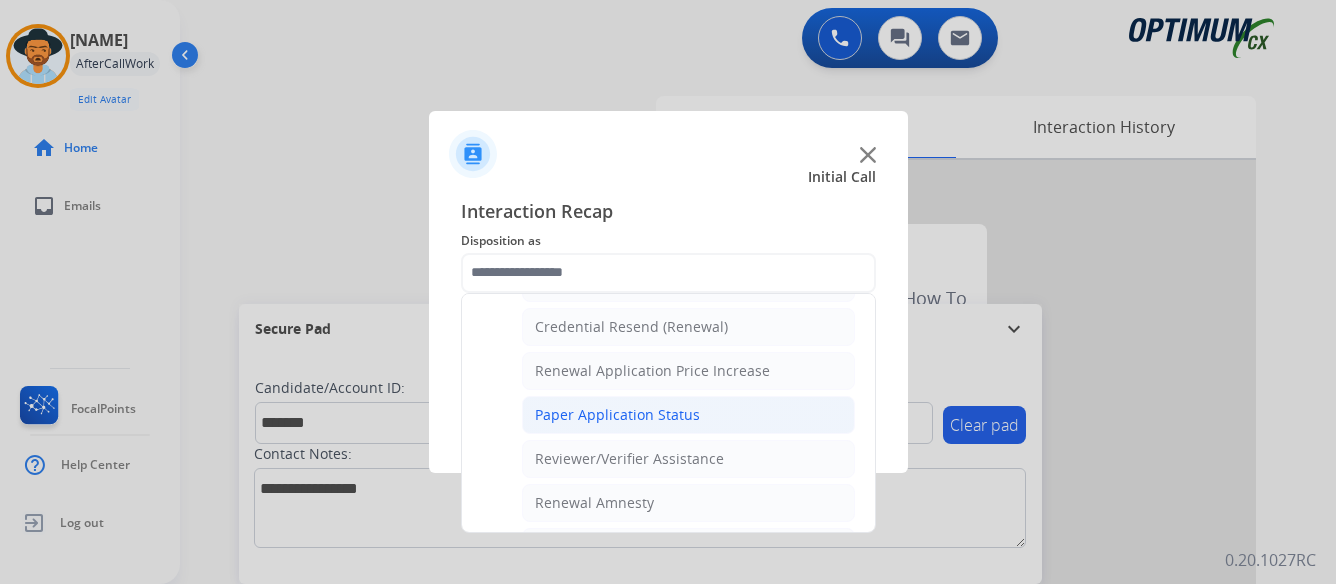 click on "Paper Application Status" 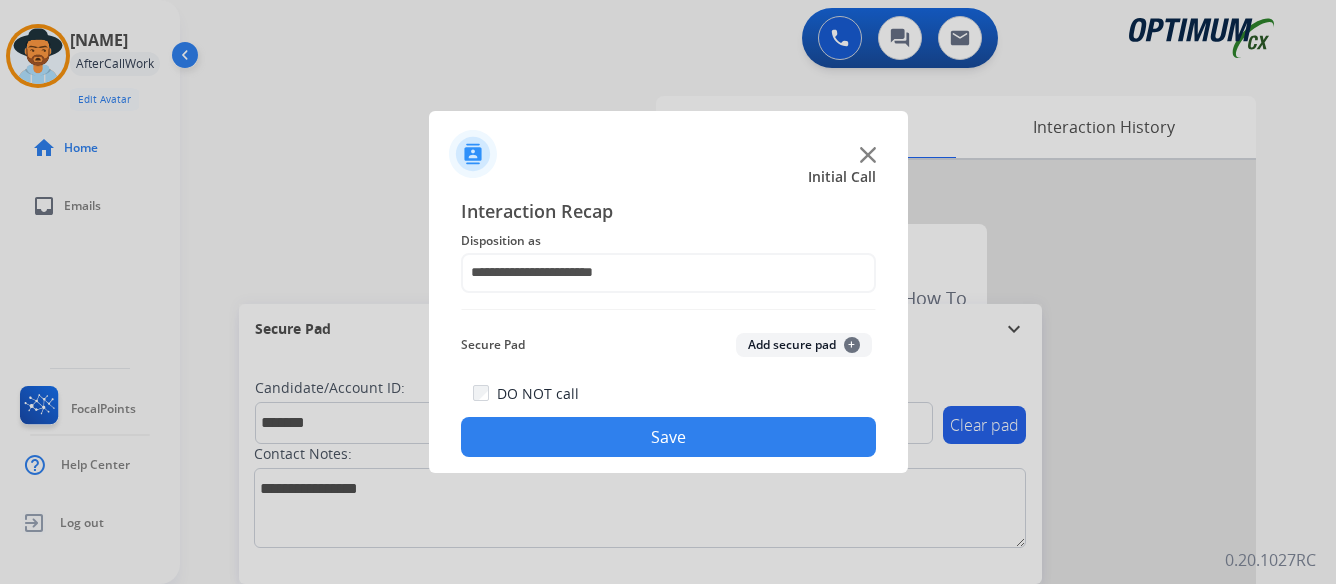click on "Save" 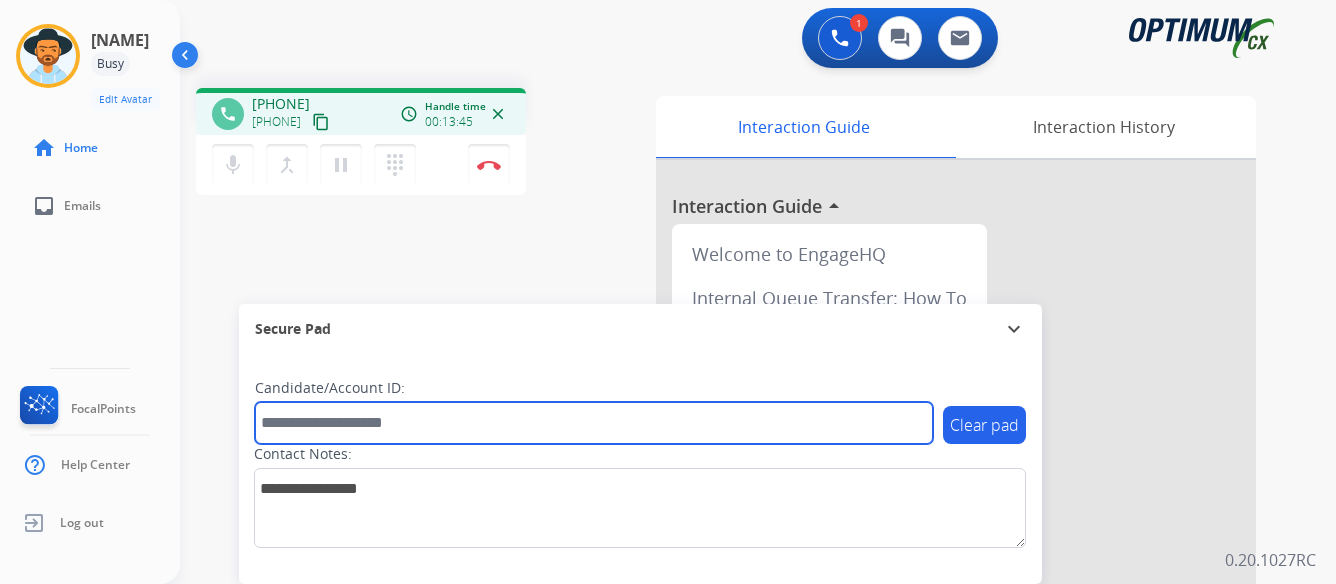 paste on "*******" 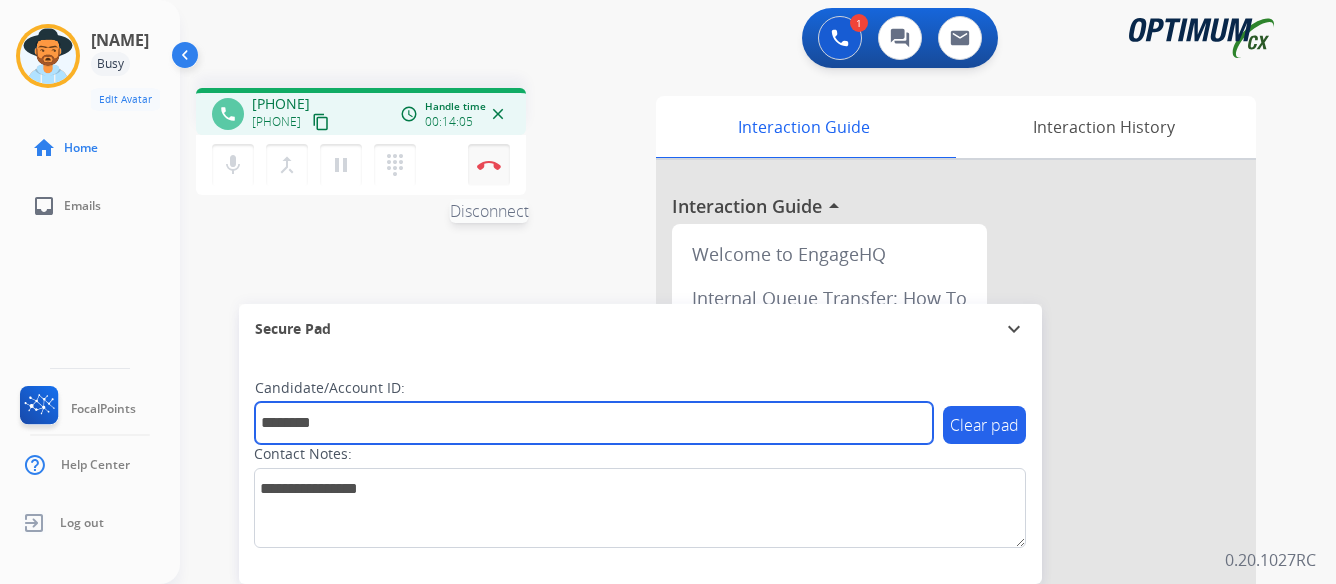 type on "*******" 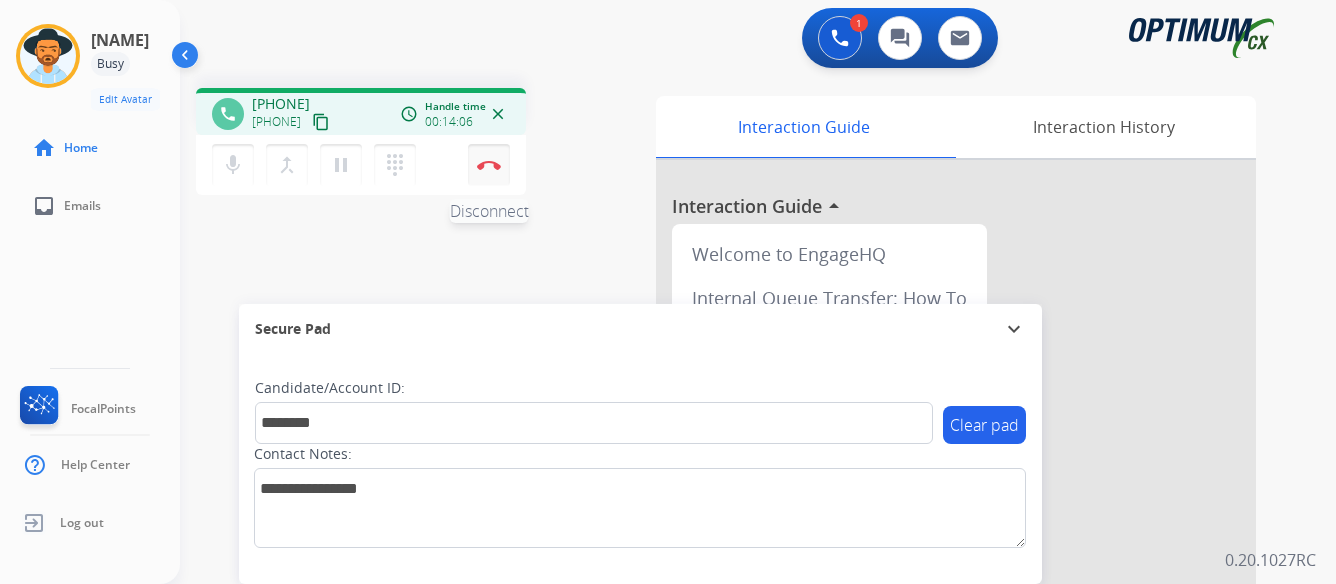 click at bounding box center (489, 165) 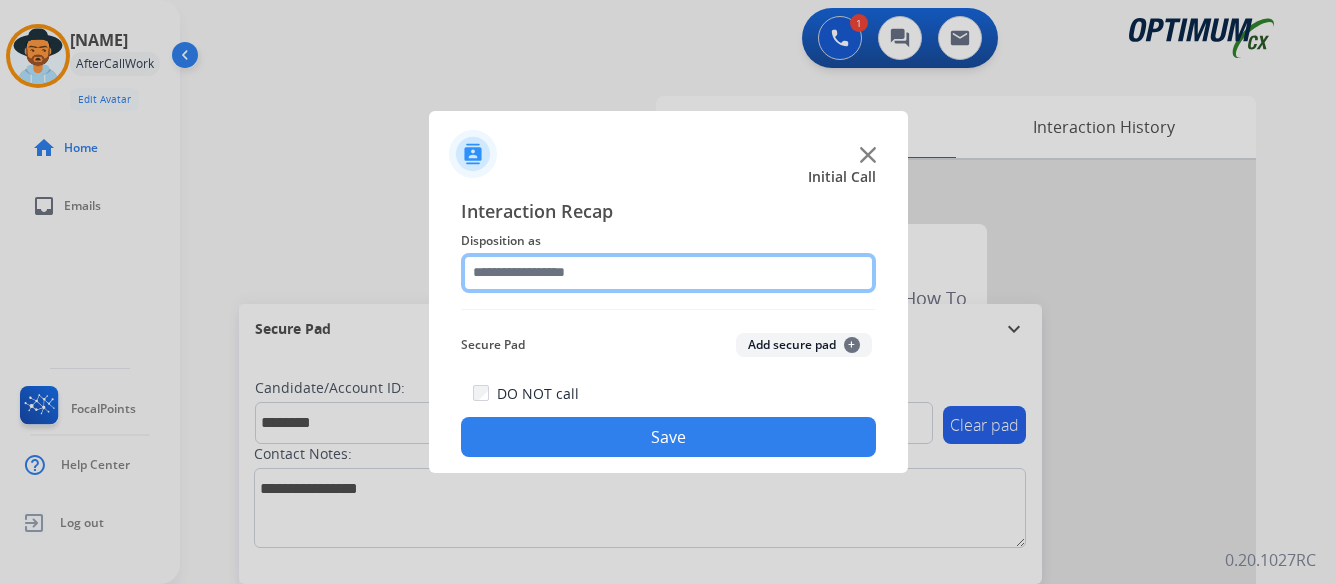 click 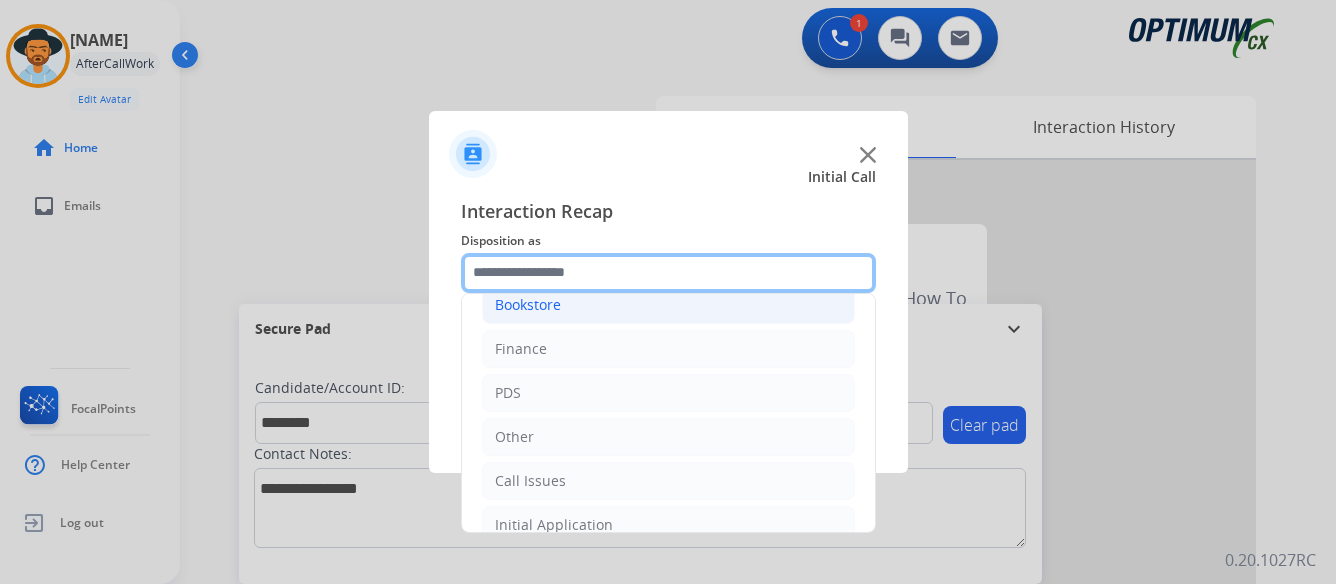 scroll, scrollTop: 0, scrollLeft: 0, axis: both 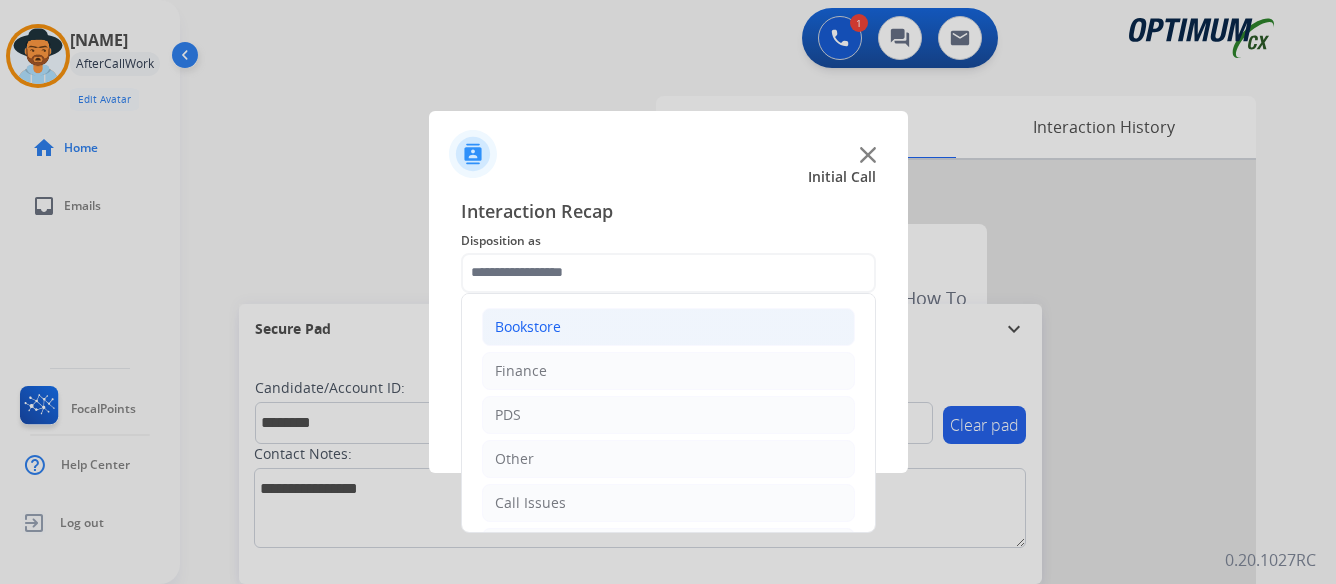 click on "Bookstore" 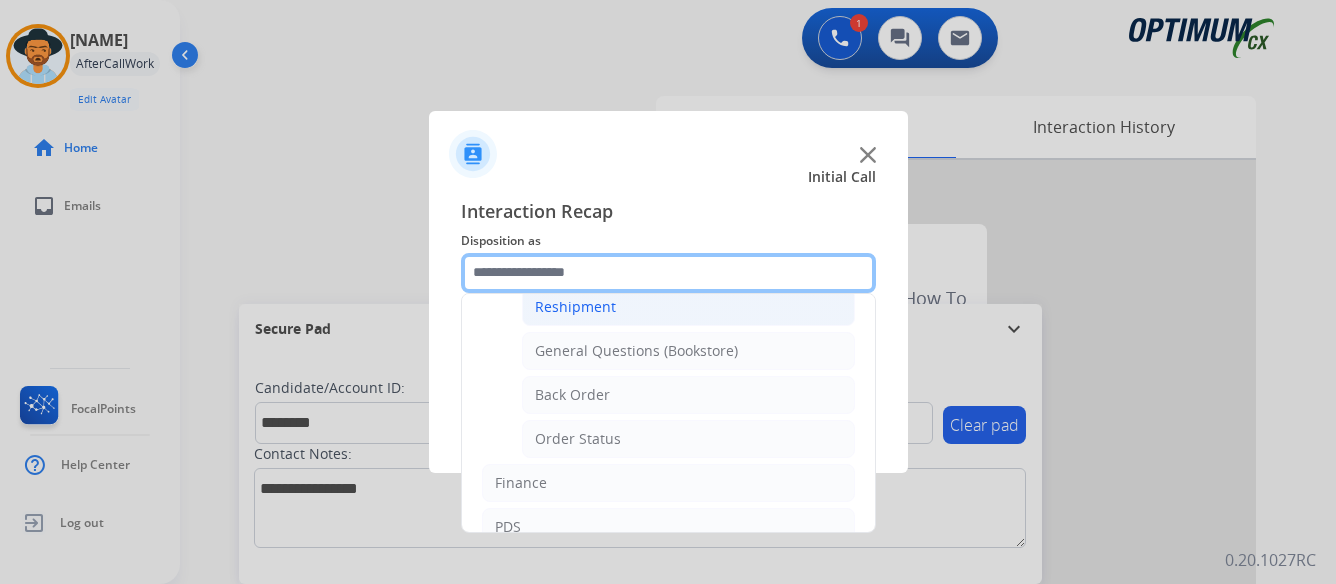 scroll, scrollTop: 100, scrollLeft: 0, axis: vertical 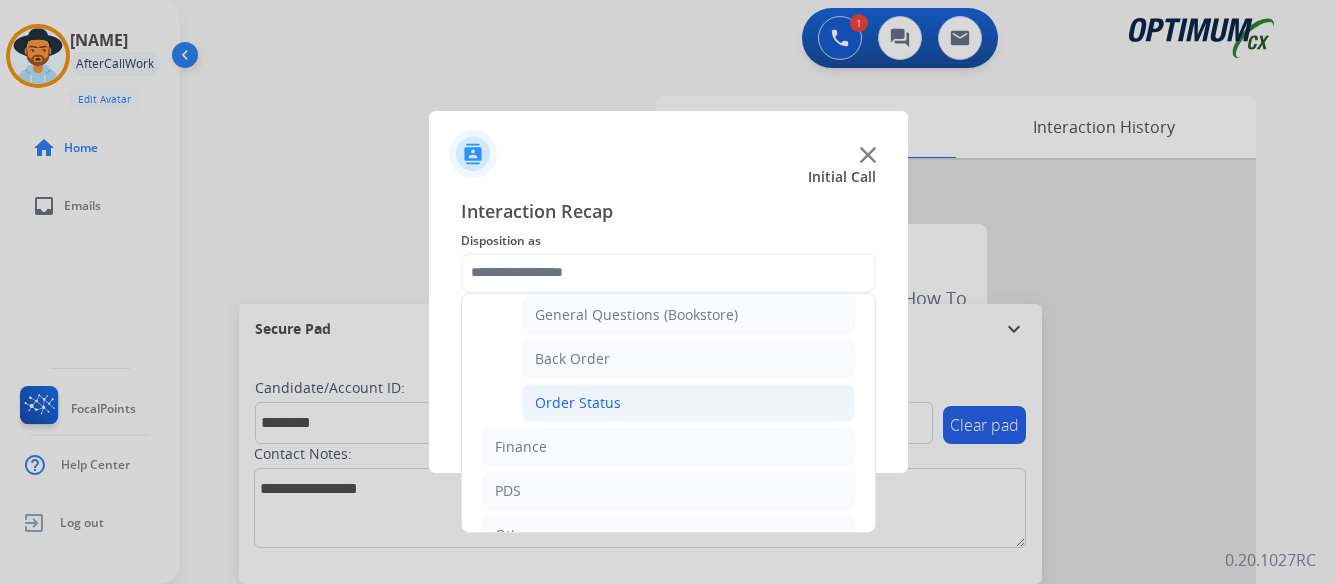click on "Order Status" 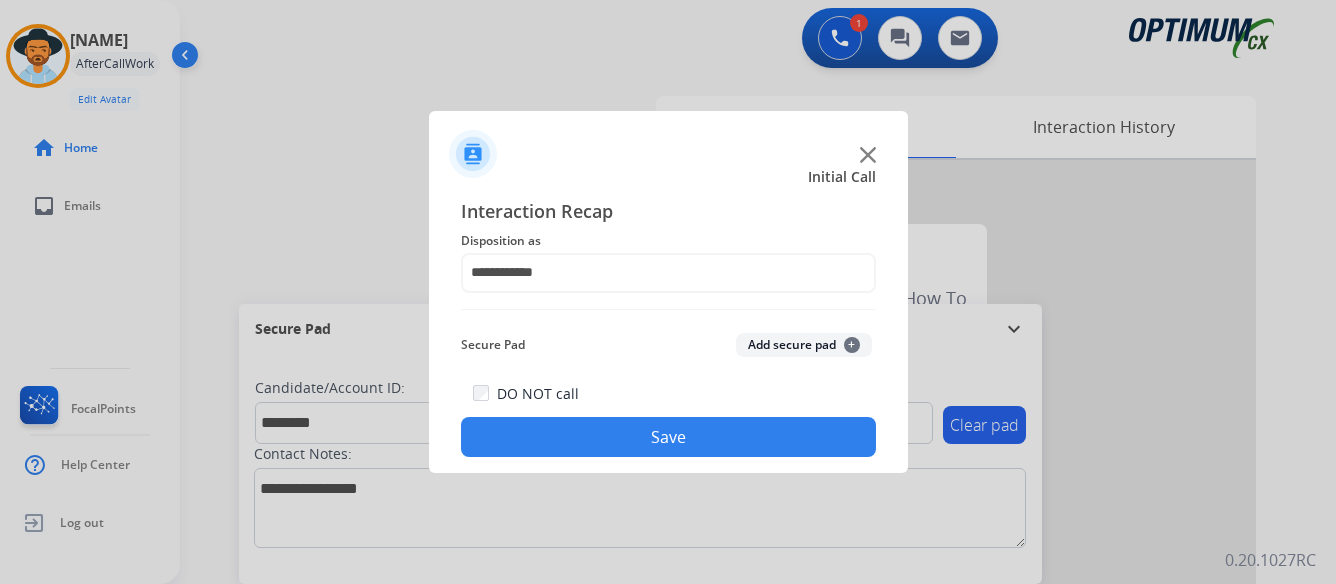 click on "Save" 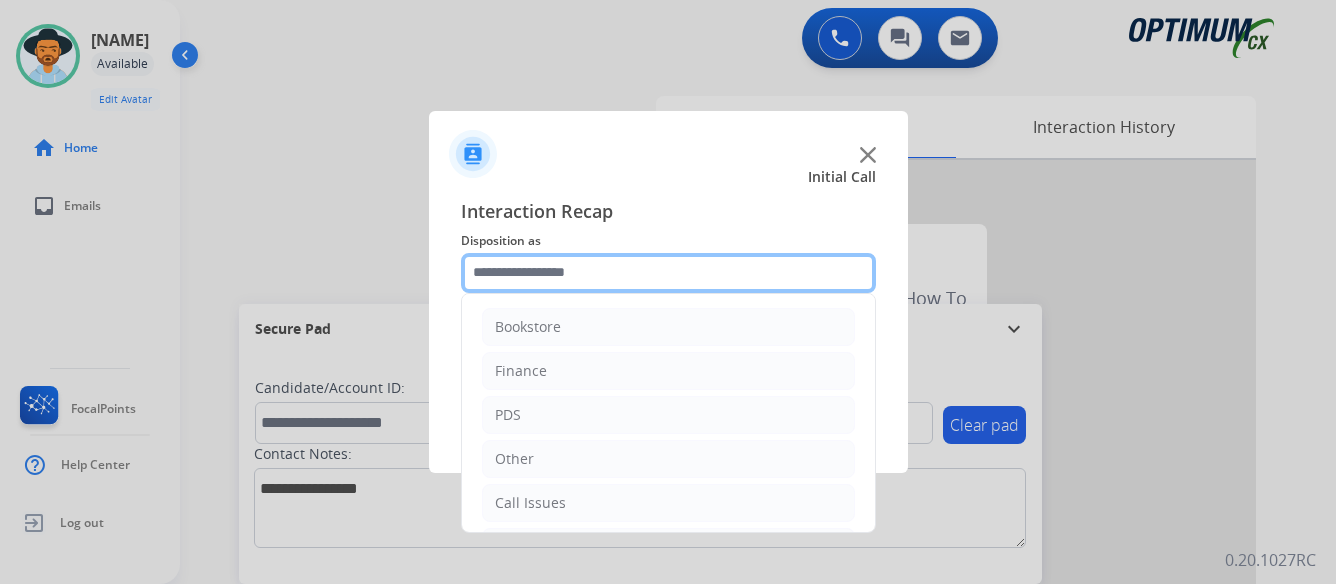 click 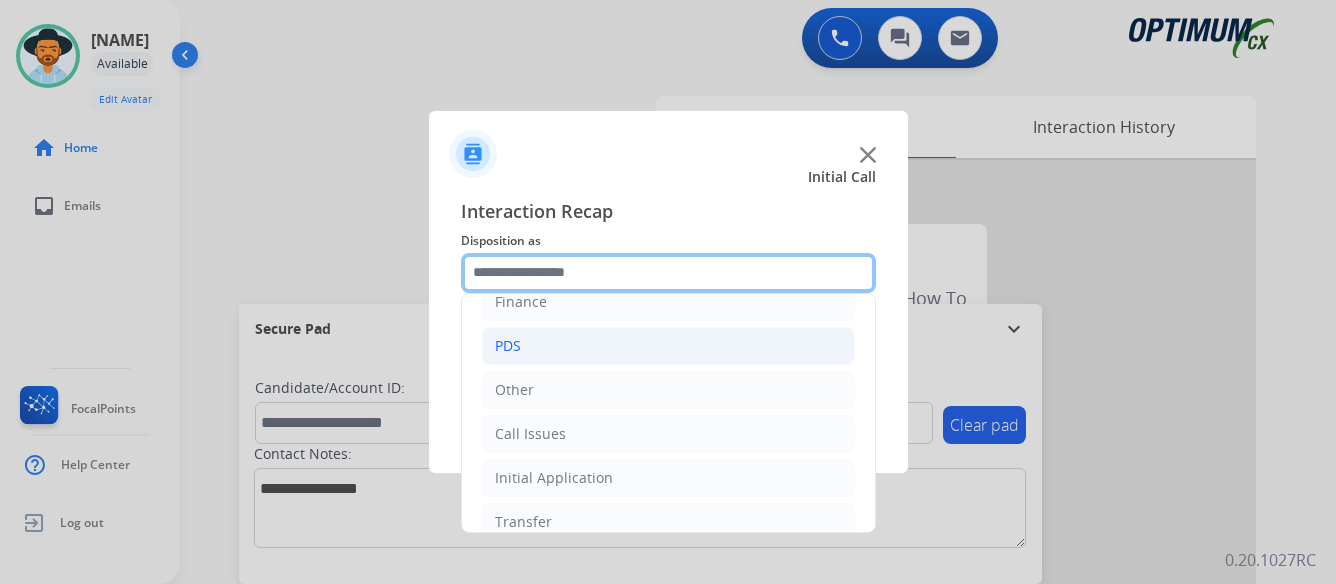 scroll, scrollTop: 100, scrollLeft: 0, axis: vertical 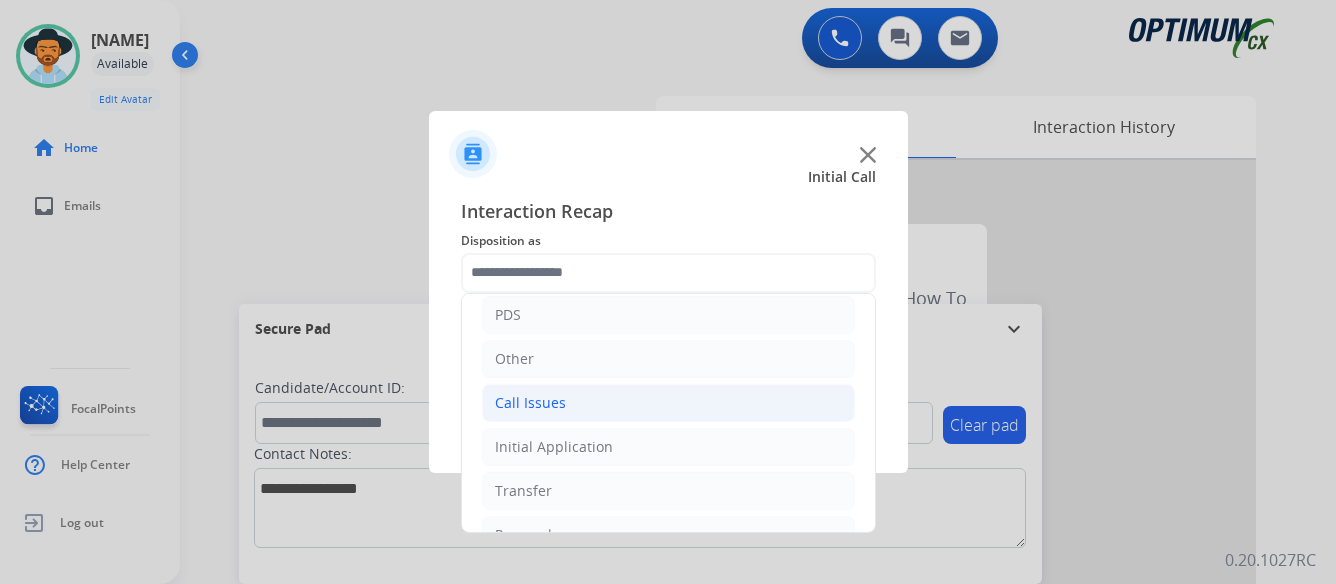 click on "Call Issues" 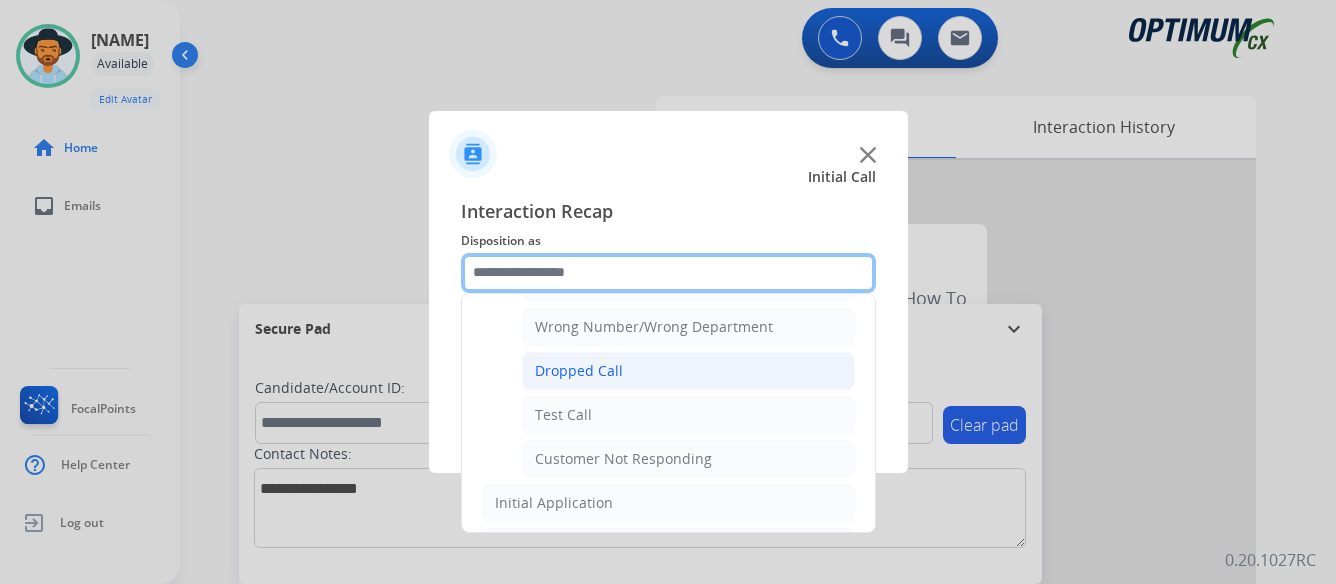 scroll, scrollTop: 300, scrollLeft: 0, axis: vertical 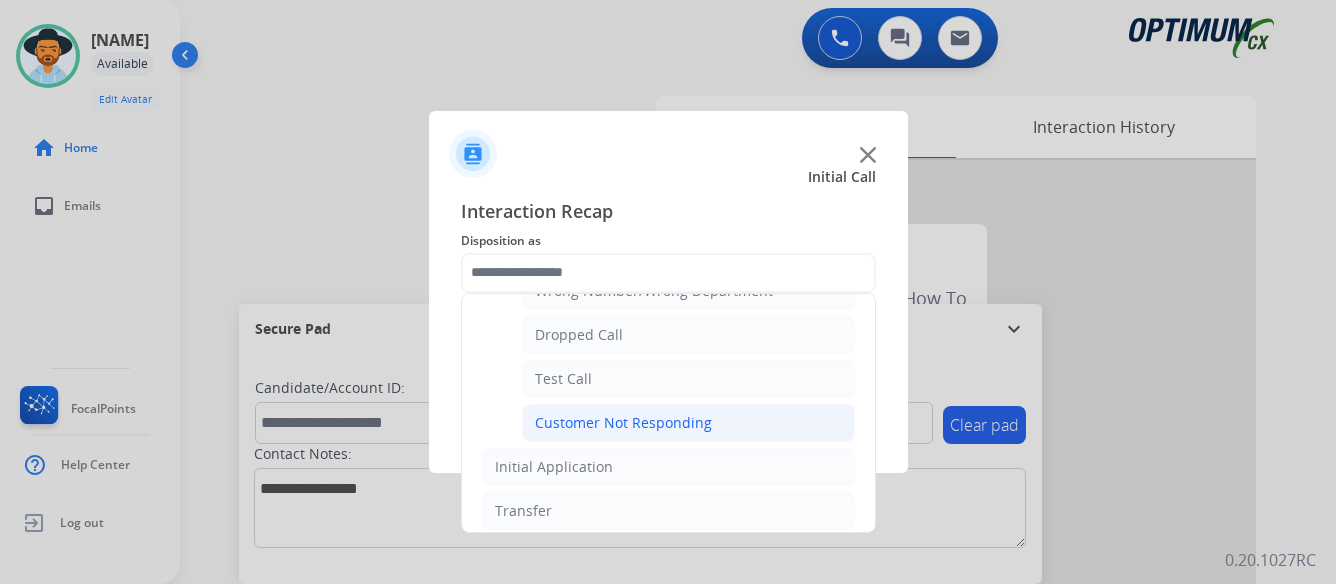 click on "Customer Not Responding" 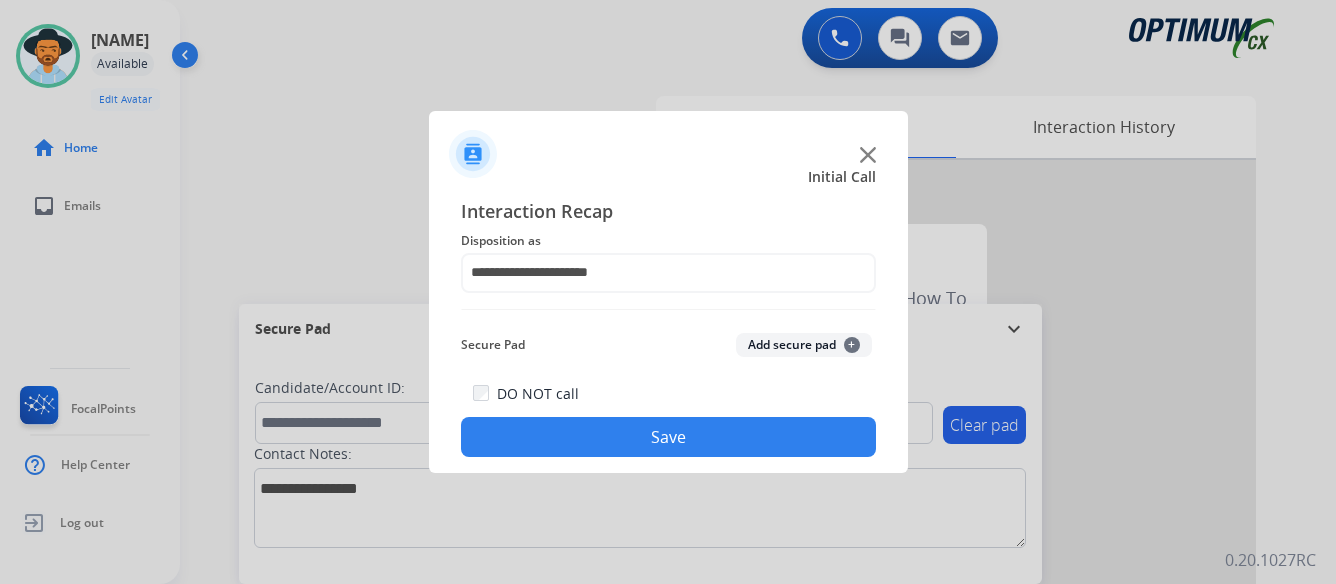 click on "Save" 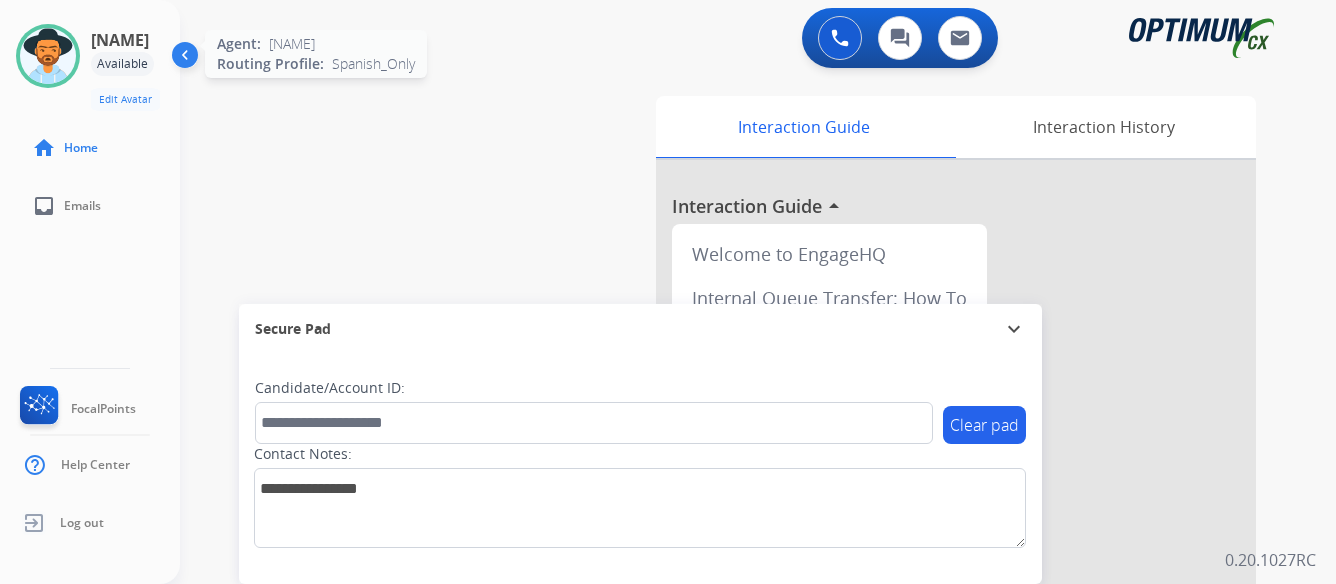 click at bounding box center (48, 56) 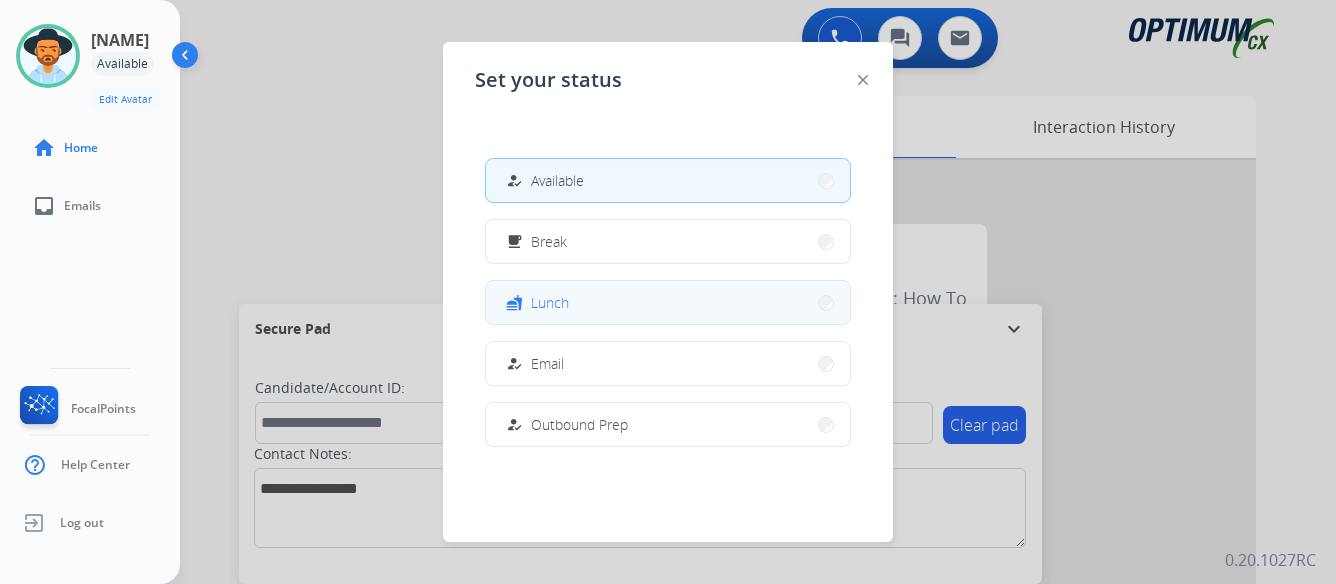 click on "fastfood Lunch" at bounding box center (668, 302) 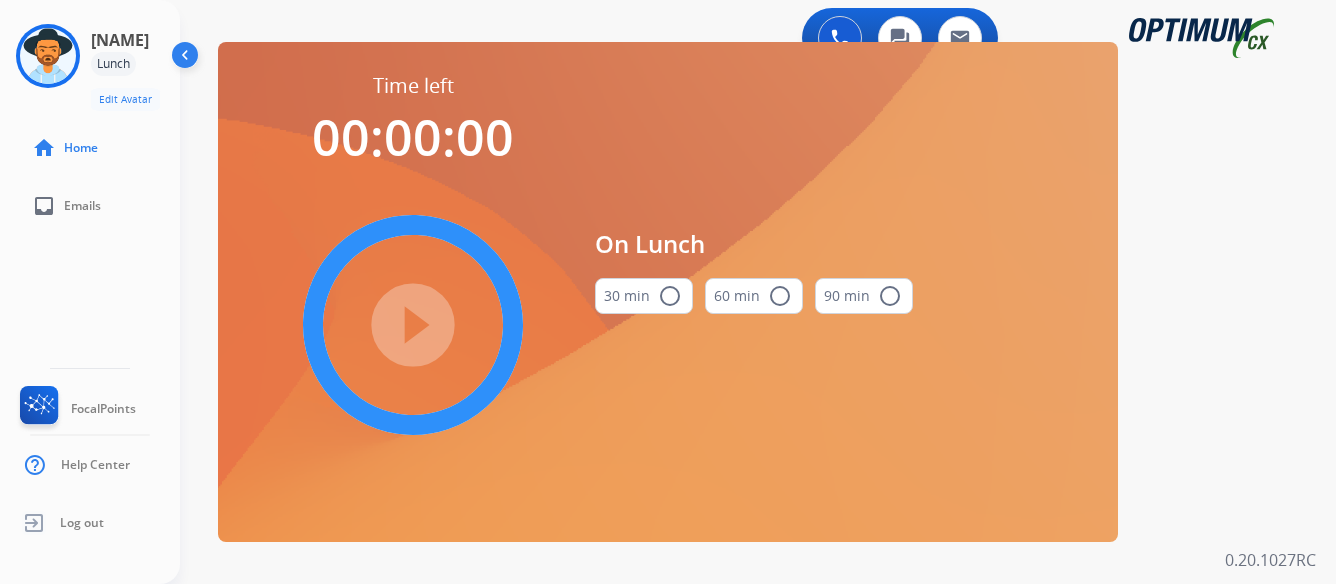 click on "radio_button_unchecked" at bounding box center (670, 296) 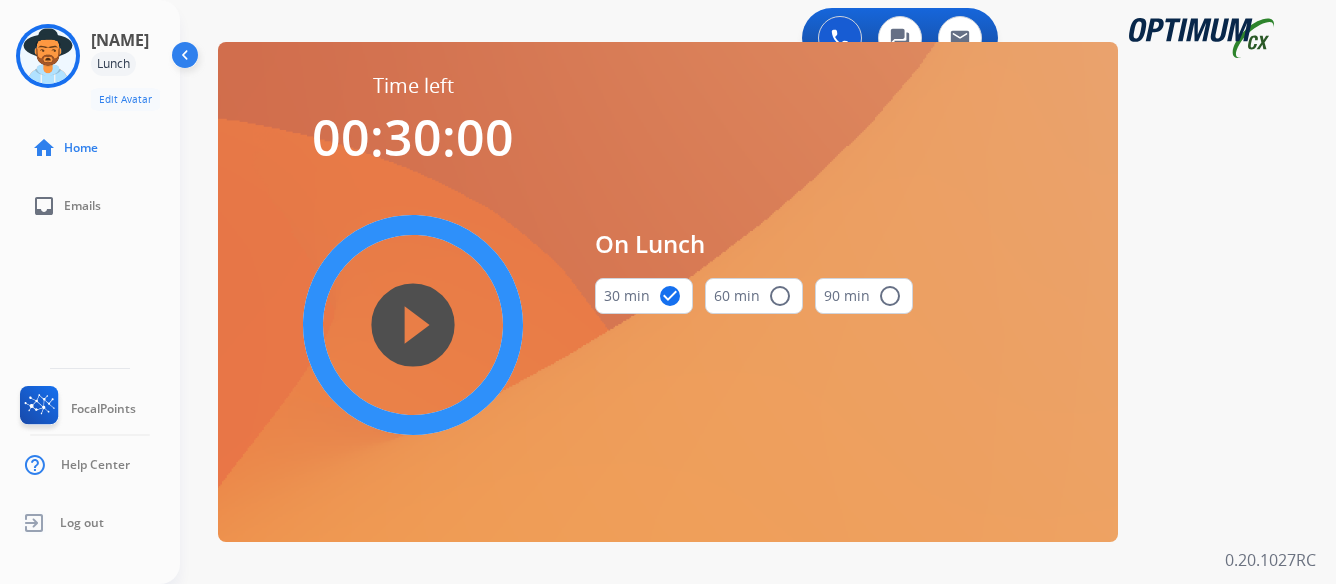 click on "play_circle_filled" at bounding box center (413, 325) 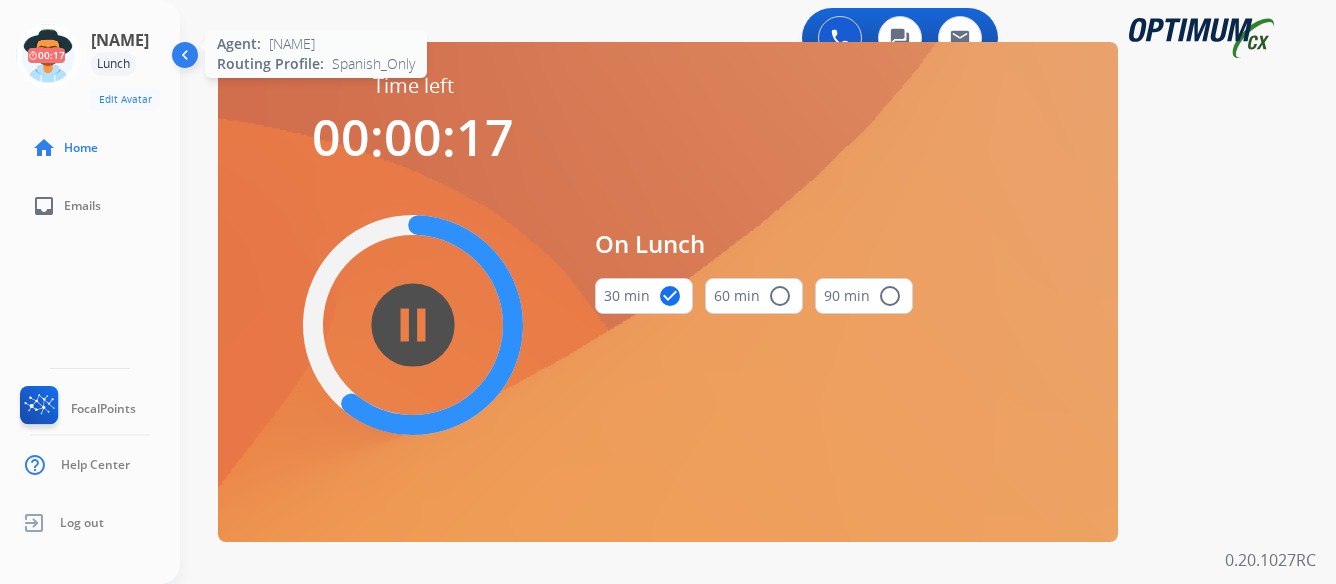 click 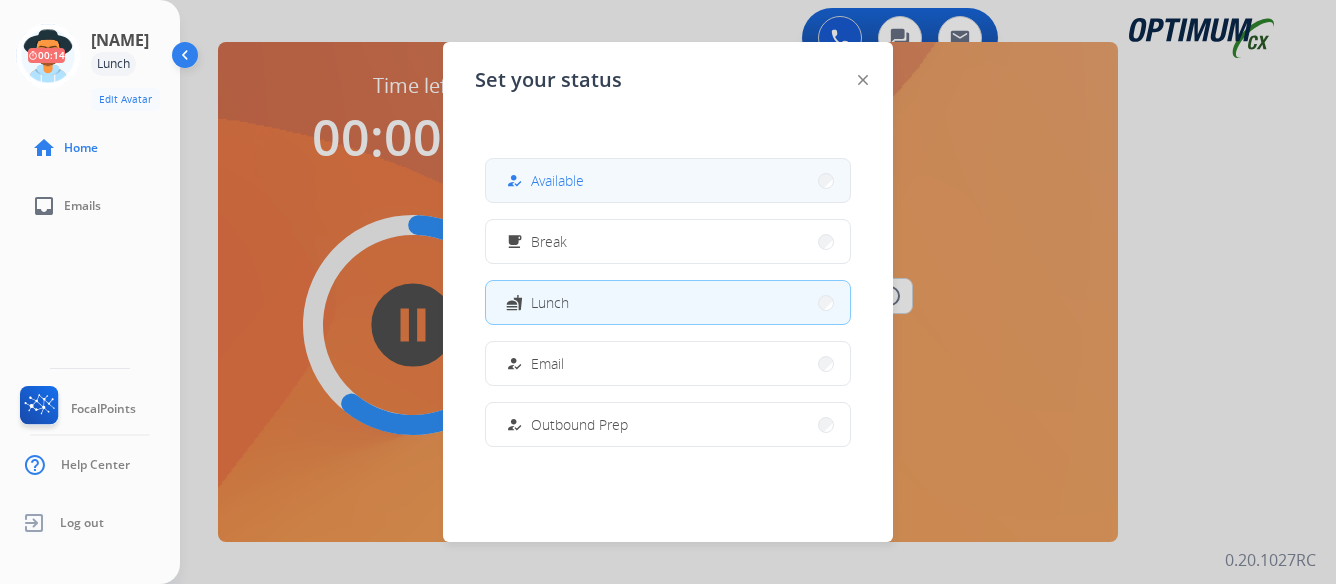 click on "how_to_reg Available" at bounding box center [668, 180] 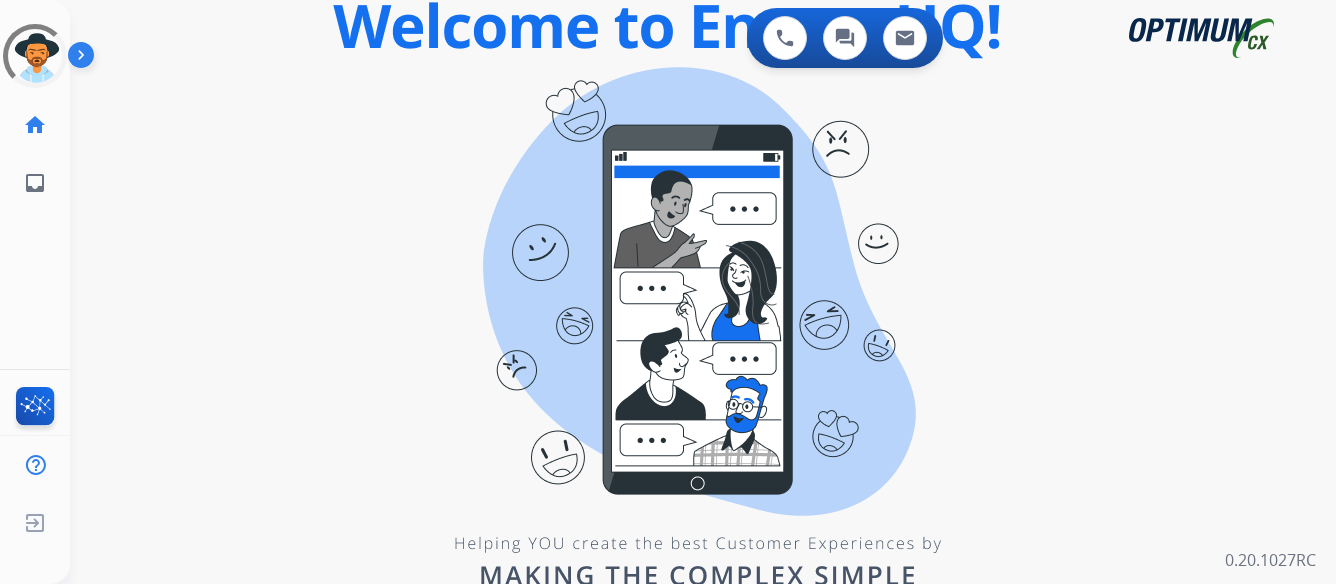 scroll, scrollTop: 0, scrollLeft: 0, axis: both 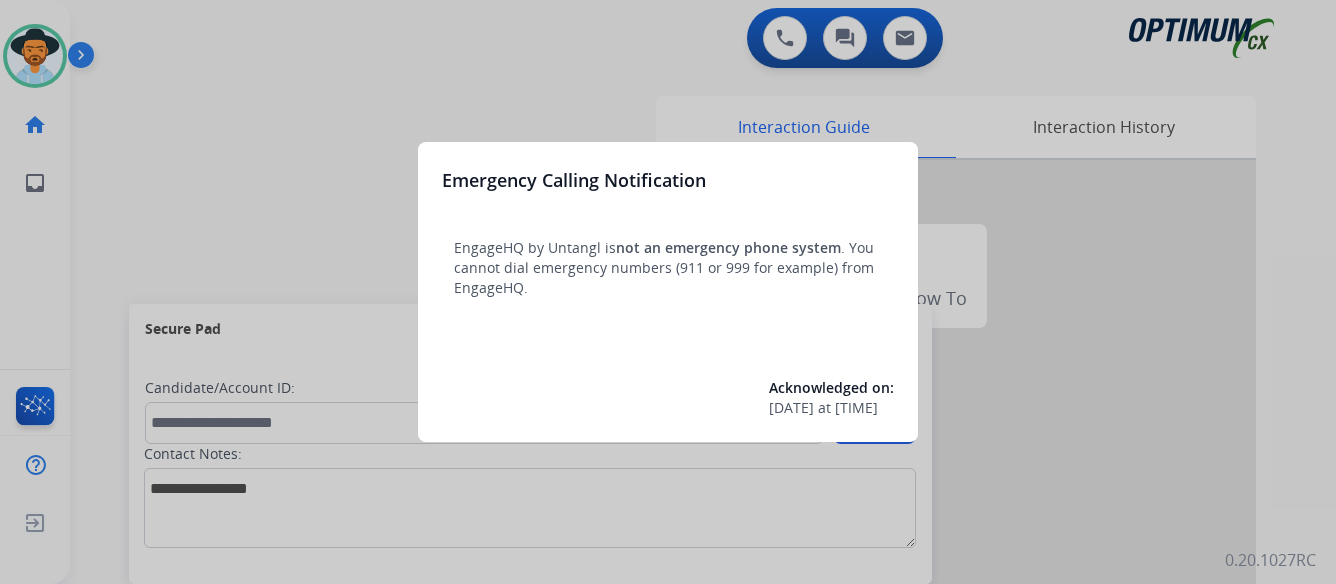 click at bounding box center [668, 292] 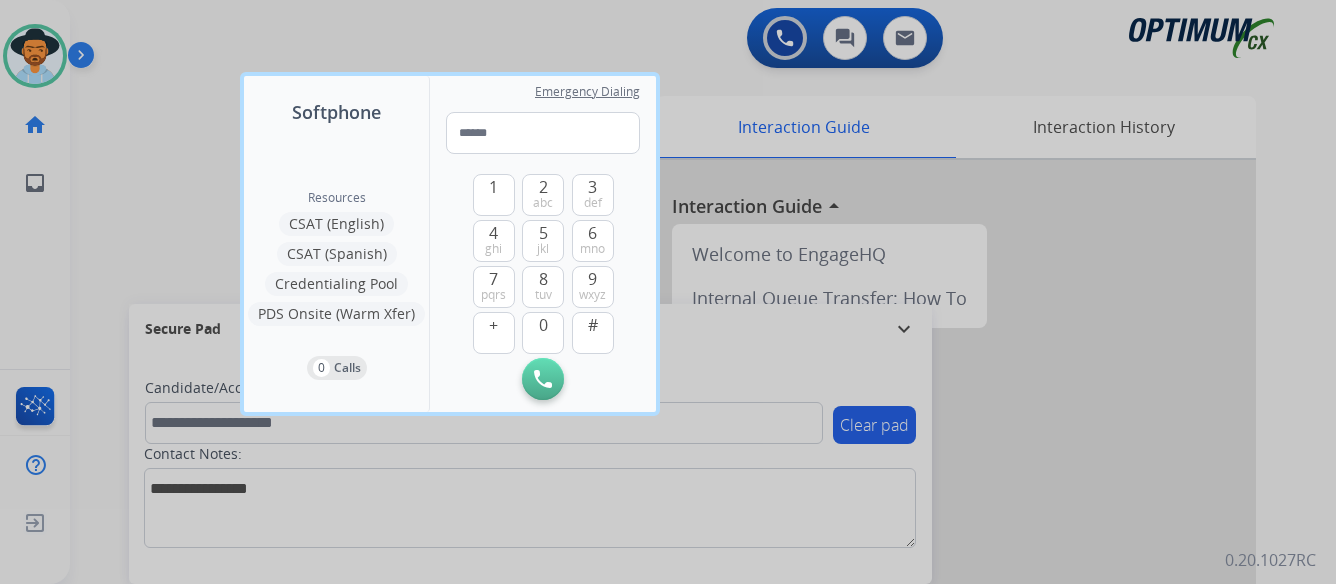 click at bounding box center (668, 292) 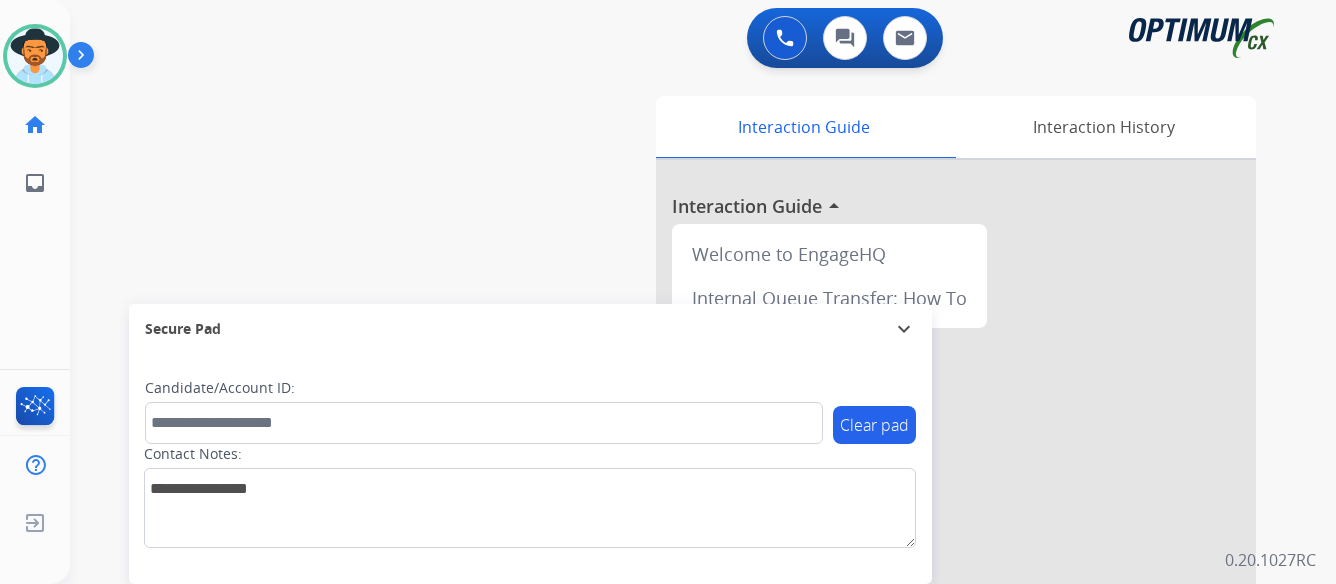 click at bounding box center [85, 59] 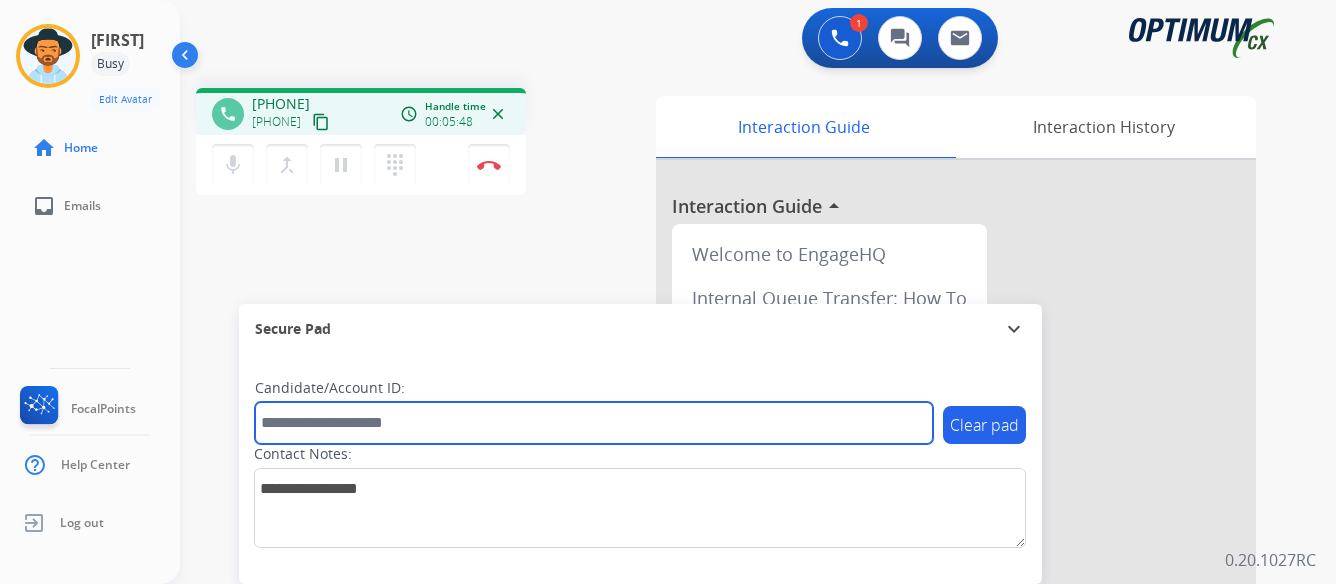 paste on "*******" 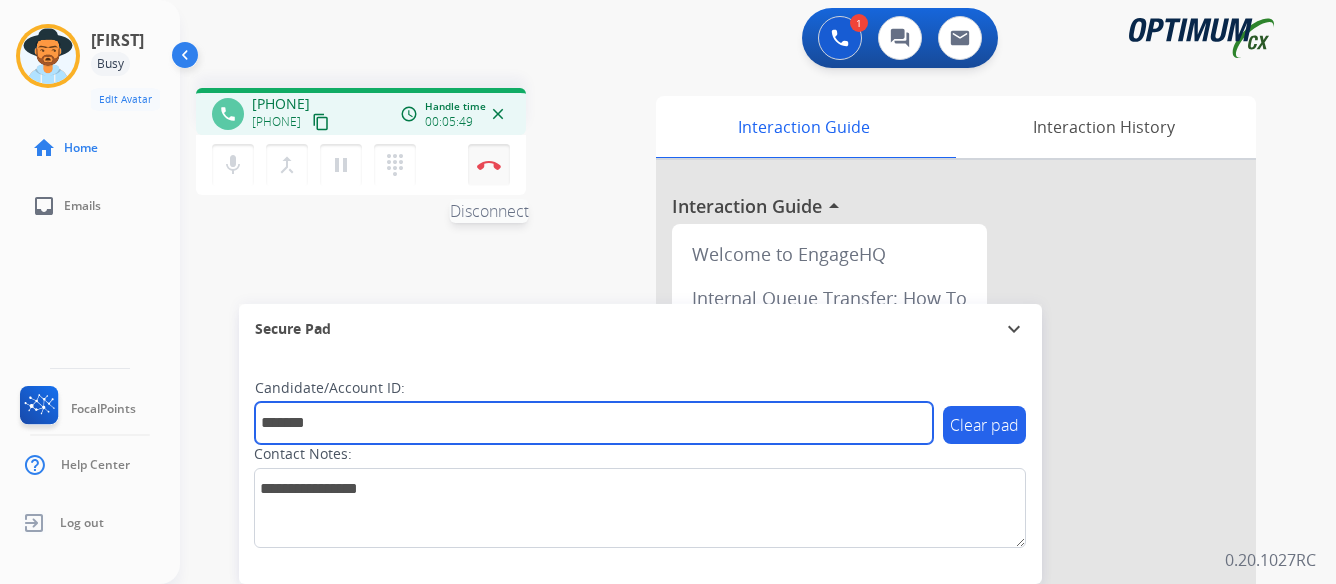 type on "*******" 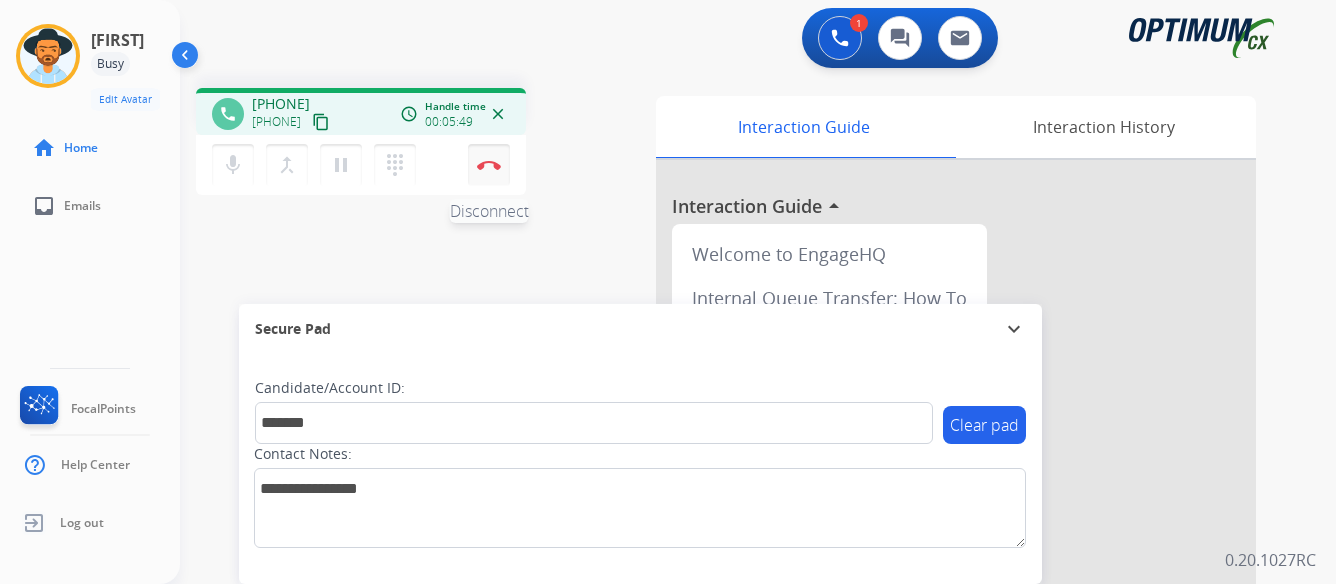 click on "Disconnect" at bounding box center [489, 165] 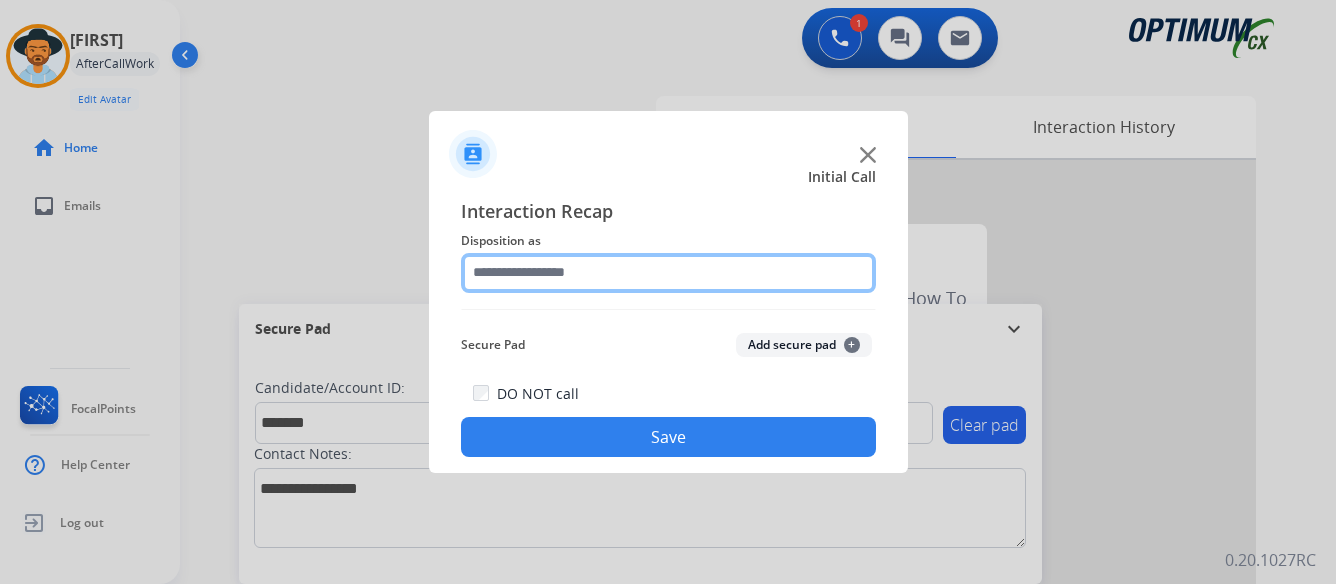 click 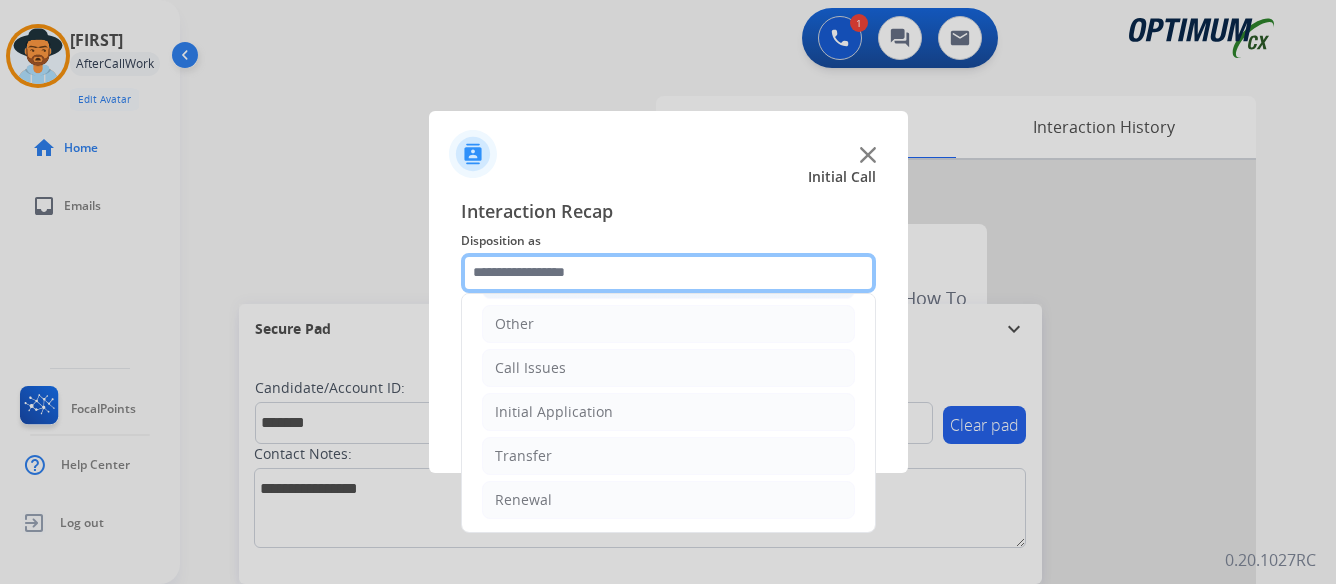 scroll, scrollTop: 136, scrollLeft: 0, axis: vertical 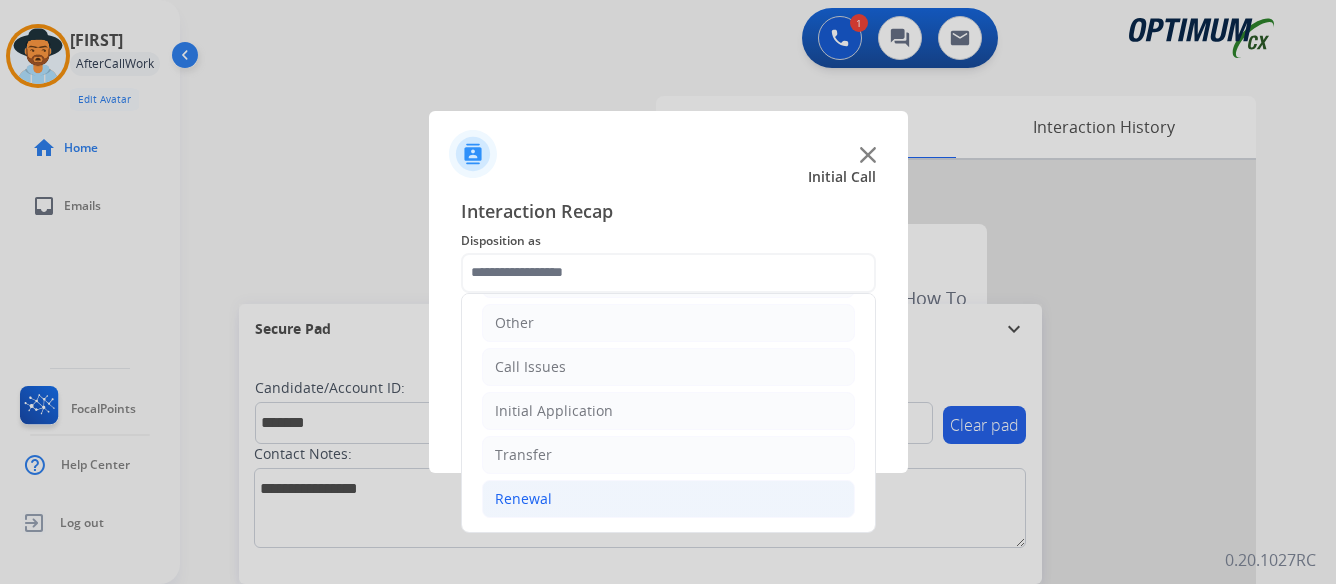 click on "Renewal" 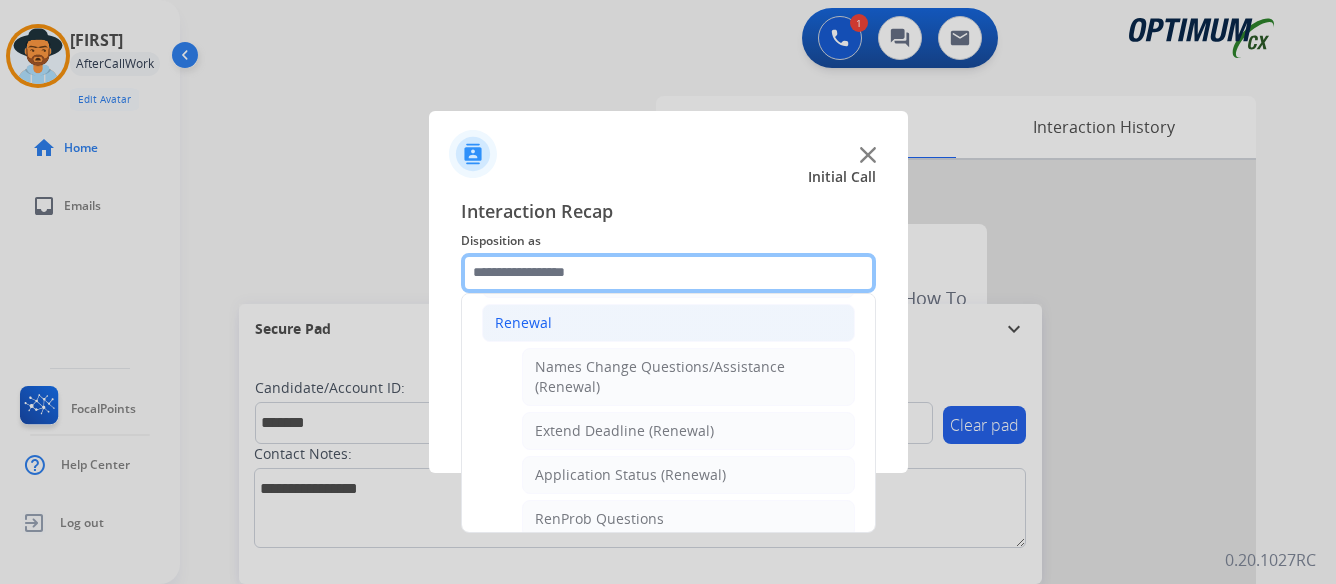 scroll, scrollTop: 436, scrollLeft: 0, axis: vertical 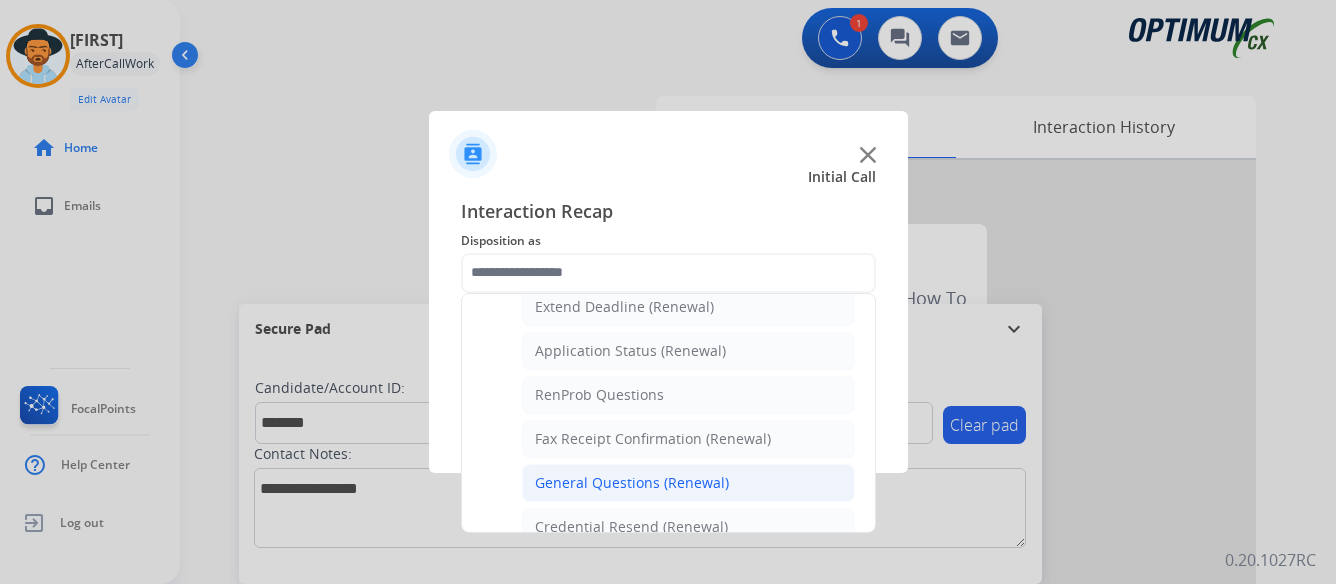 click on "General Questions (Renewal)" 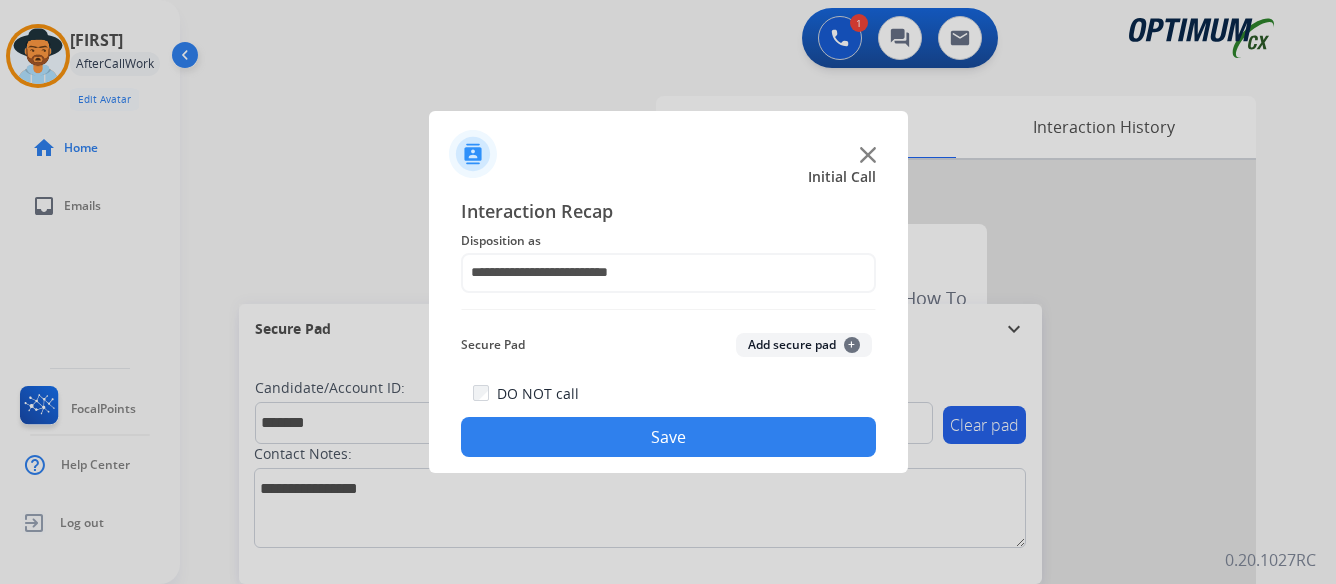 click on "Save" 